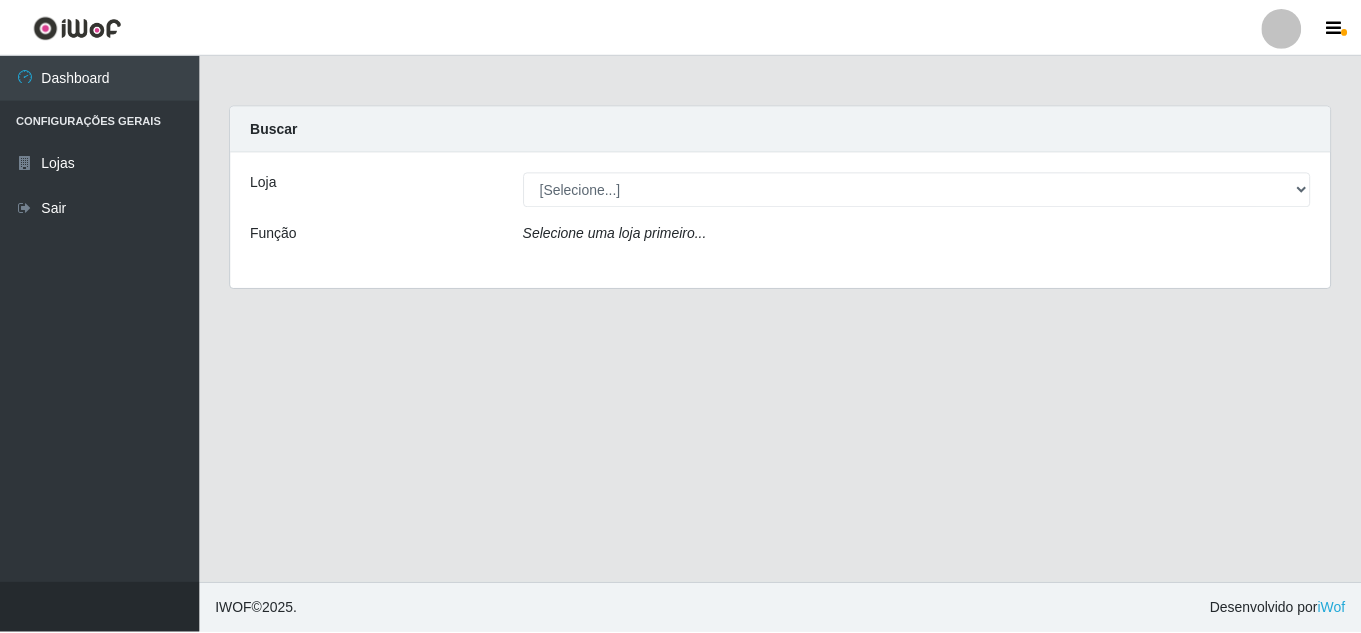scroll, scrollTop: 0, scrollLeft: 0, axis: both 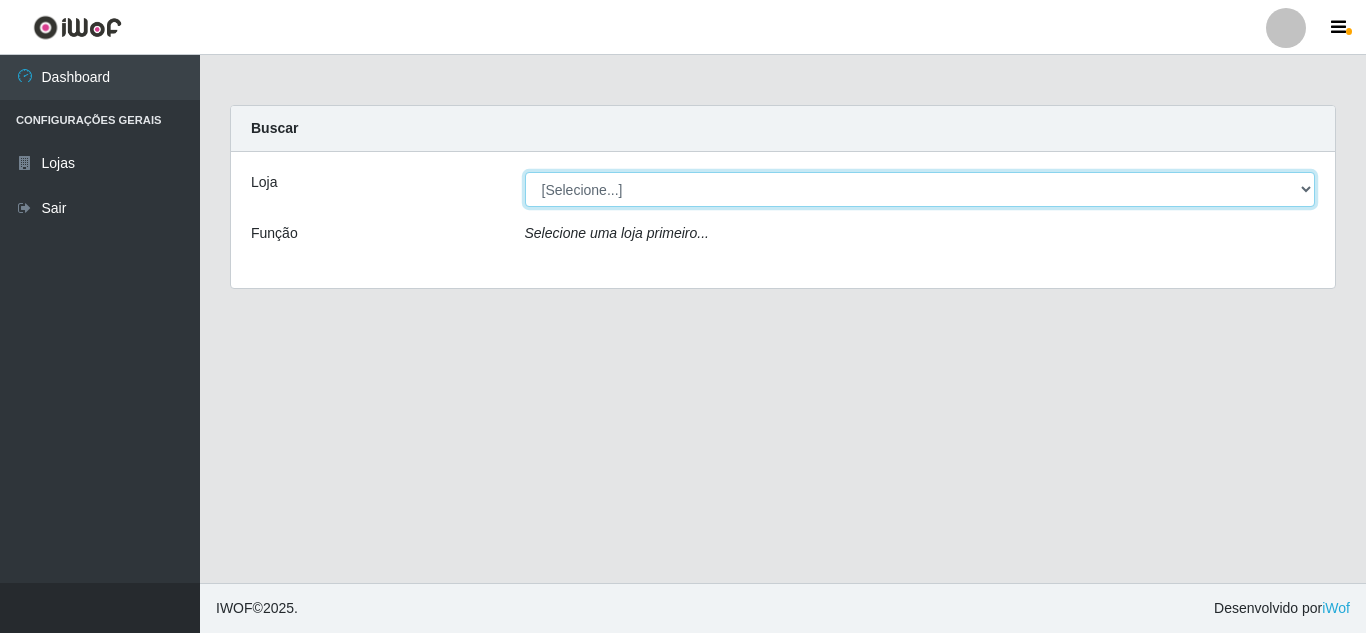 click on "[Selecione...] [BRAND] - [LOCATION]" at bounding box center (920, 189) 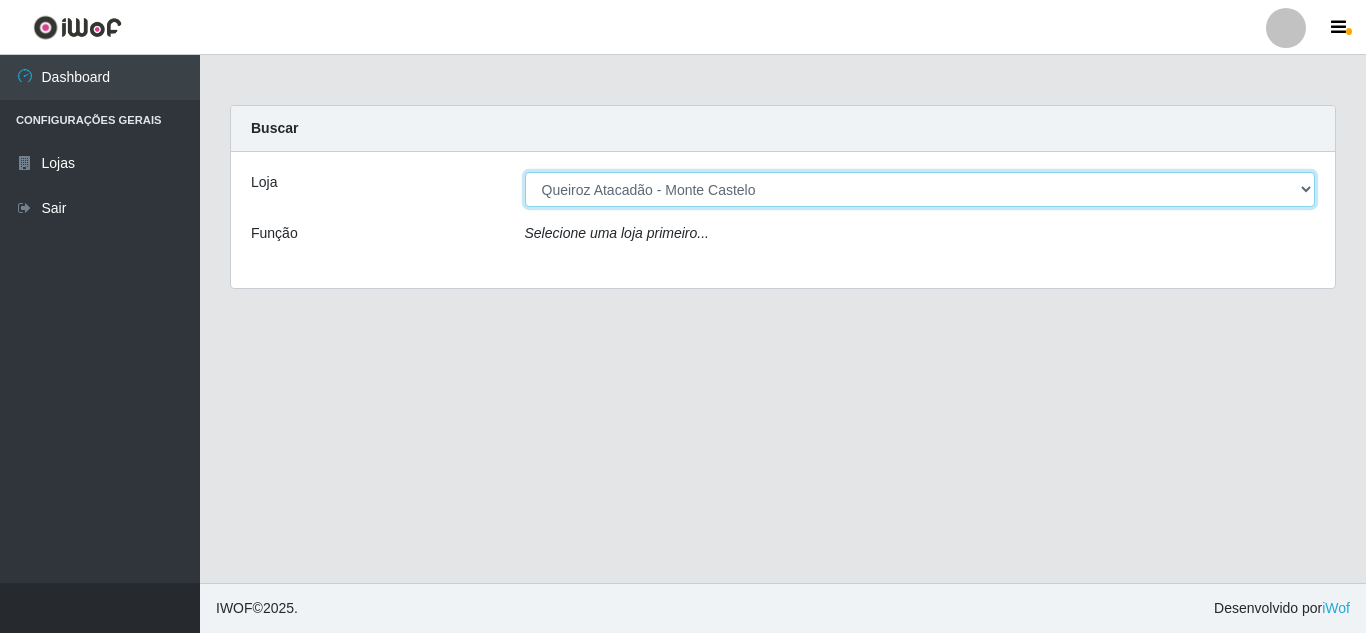 click on "[Selecione...] [BRAND] - [LOCATION]" at bounding box center (920, 189) 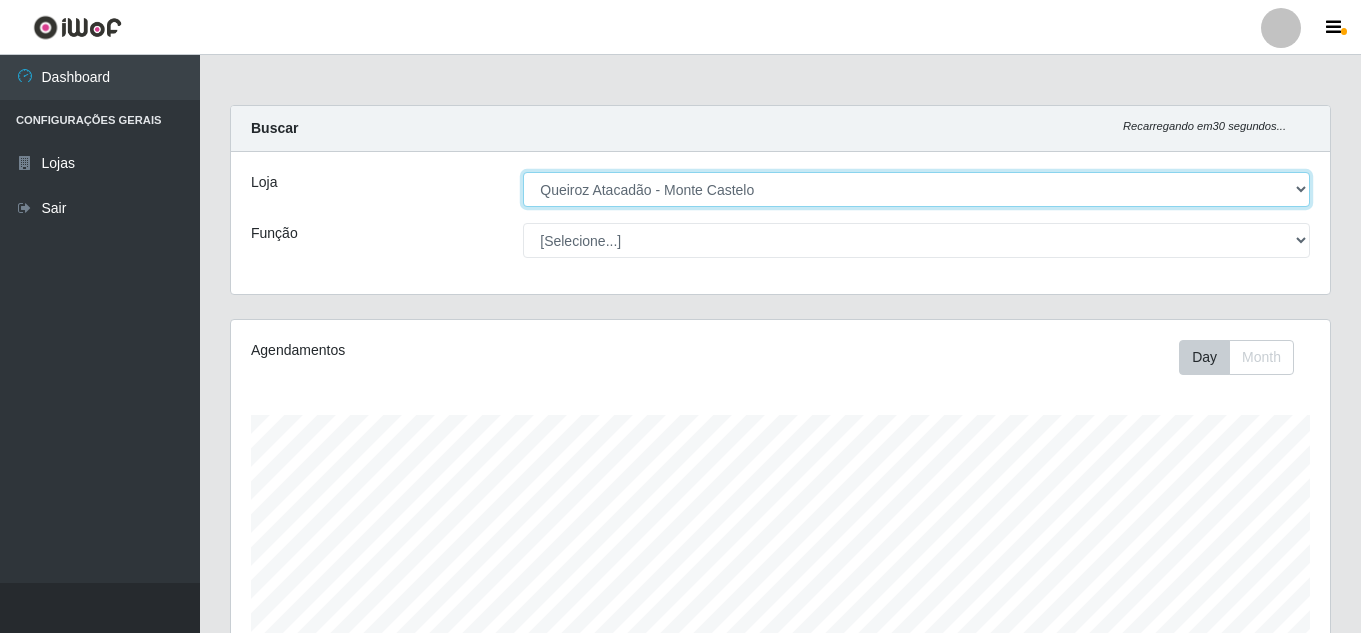 scroll, scrollTop: 999585, scrollLeft: 998901, axis: both 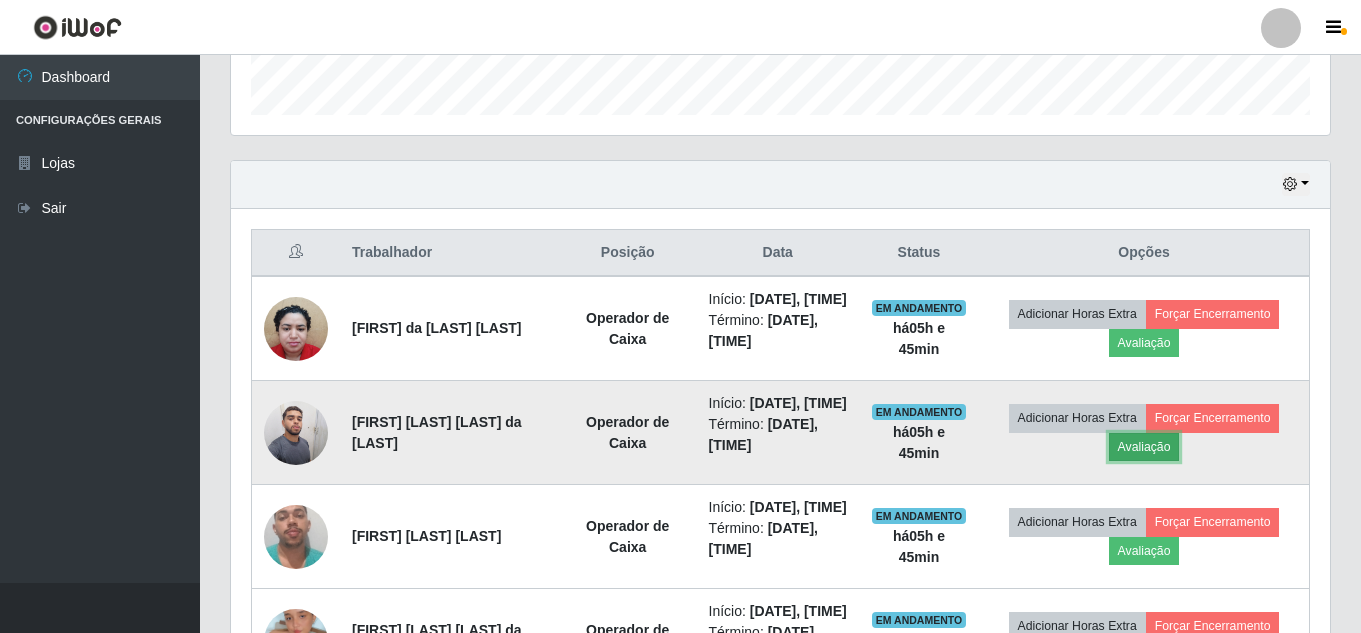 click on "Avaliação" at bounding box center [1144, 447] 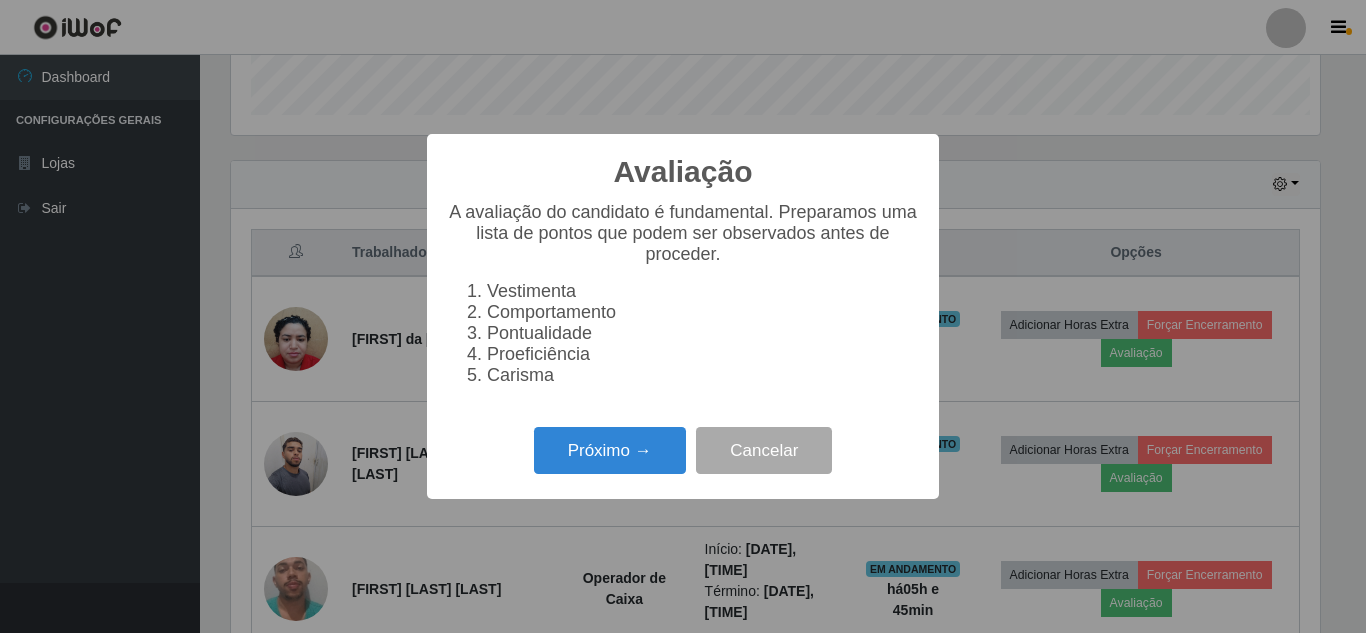 scroll, scrollTop: 999585, scrollLeft: 998911, axis: both 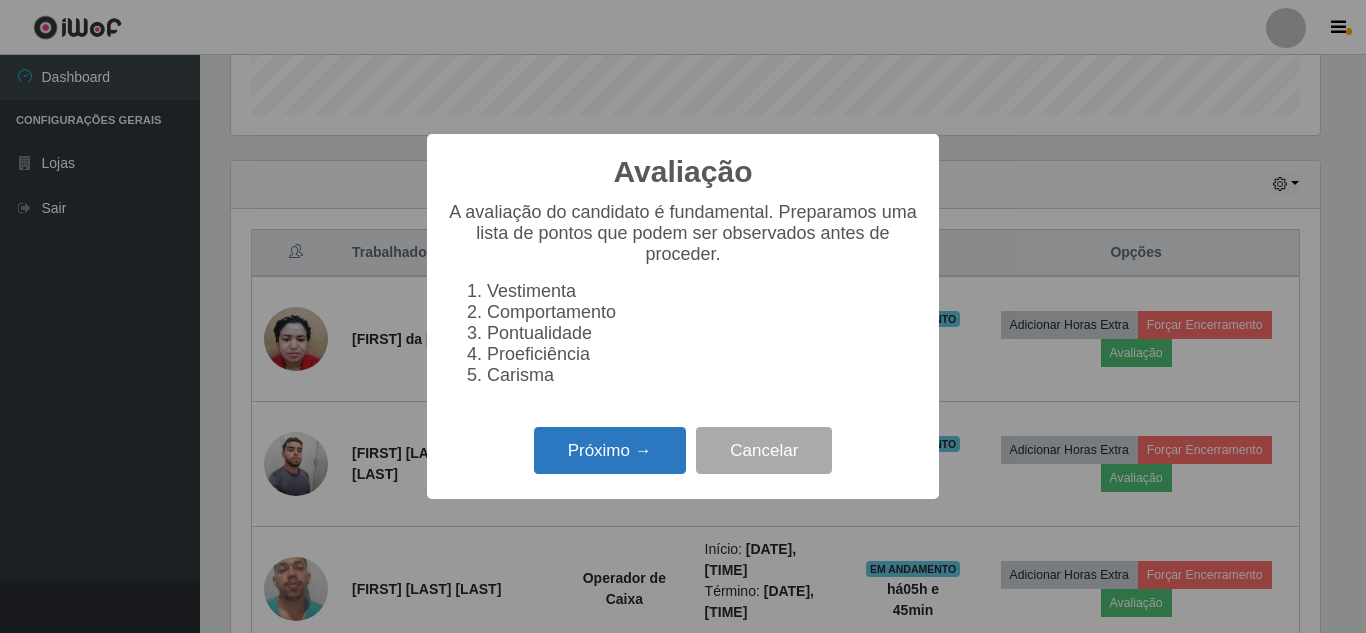 click on "Próximo →" at bounding box center [610, 450] 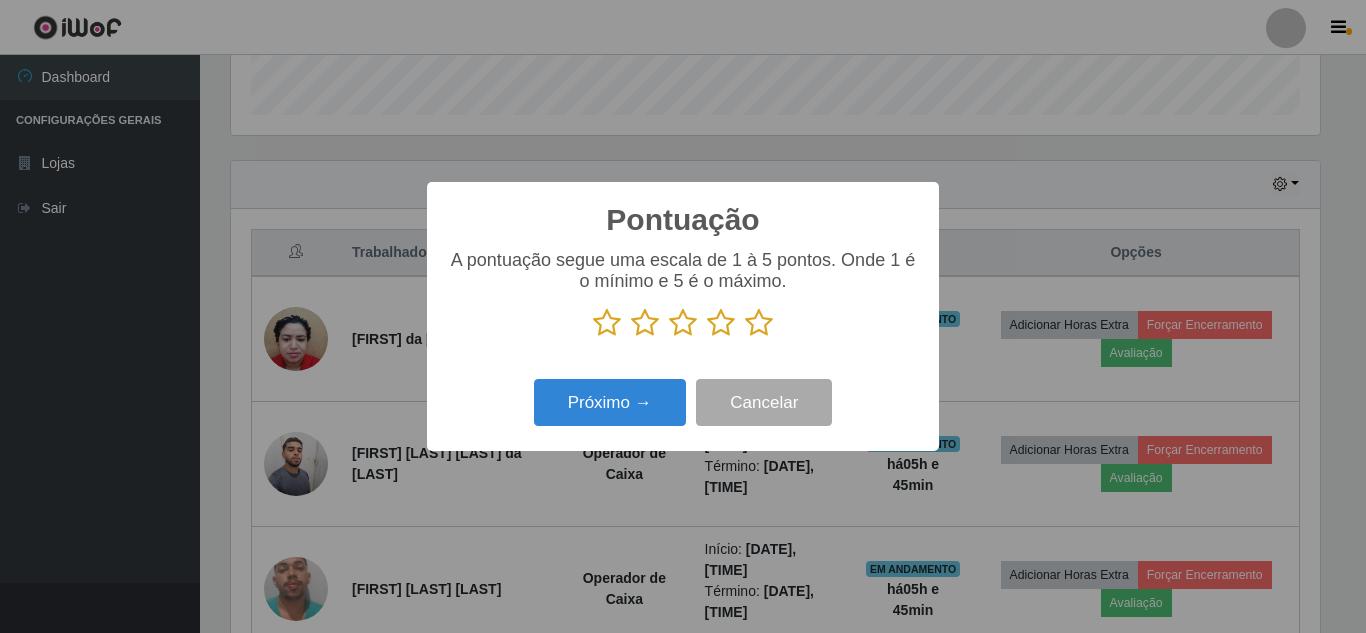 drag, startPoint x: 764, startPoint y: 330, endPoint x: 744, endPoint y: 344, distance: 24.41311 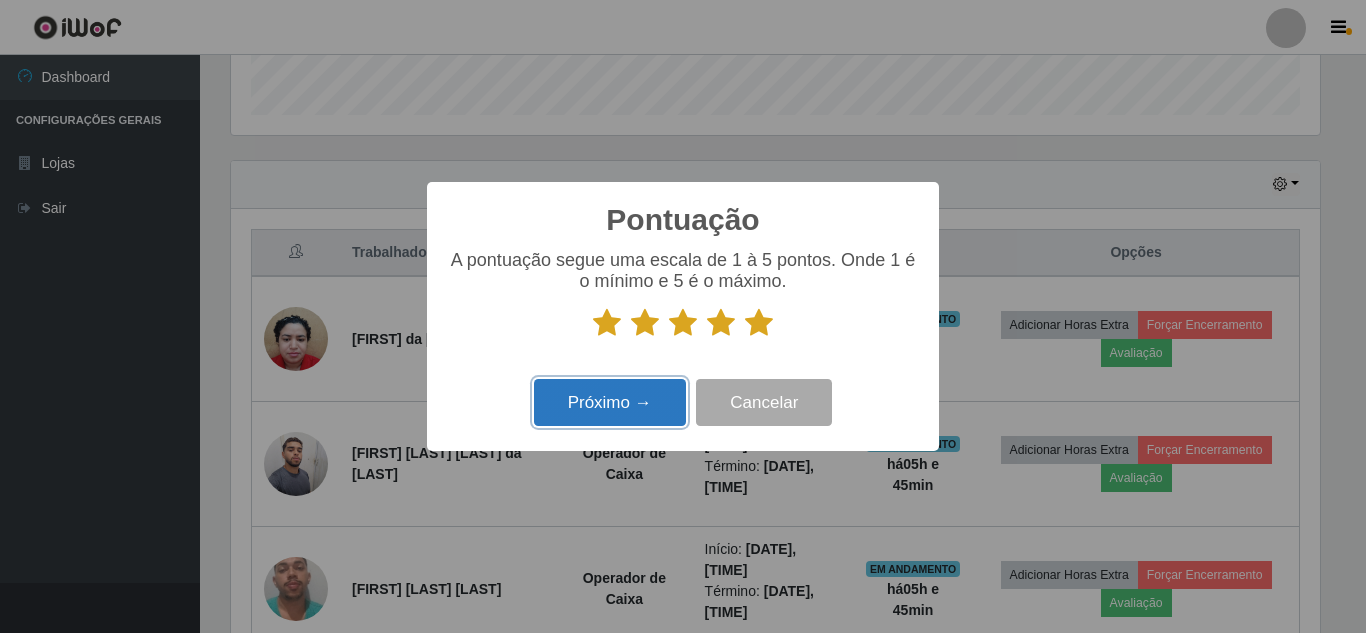 click on "Próximo →" at bounding box center (610, 402) 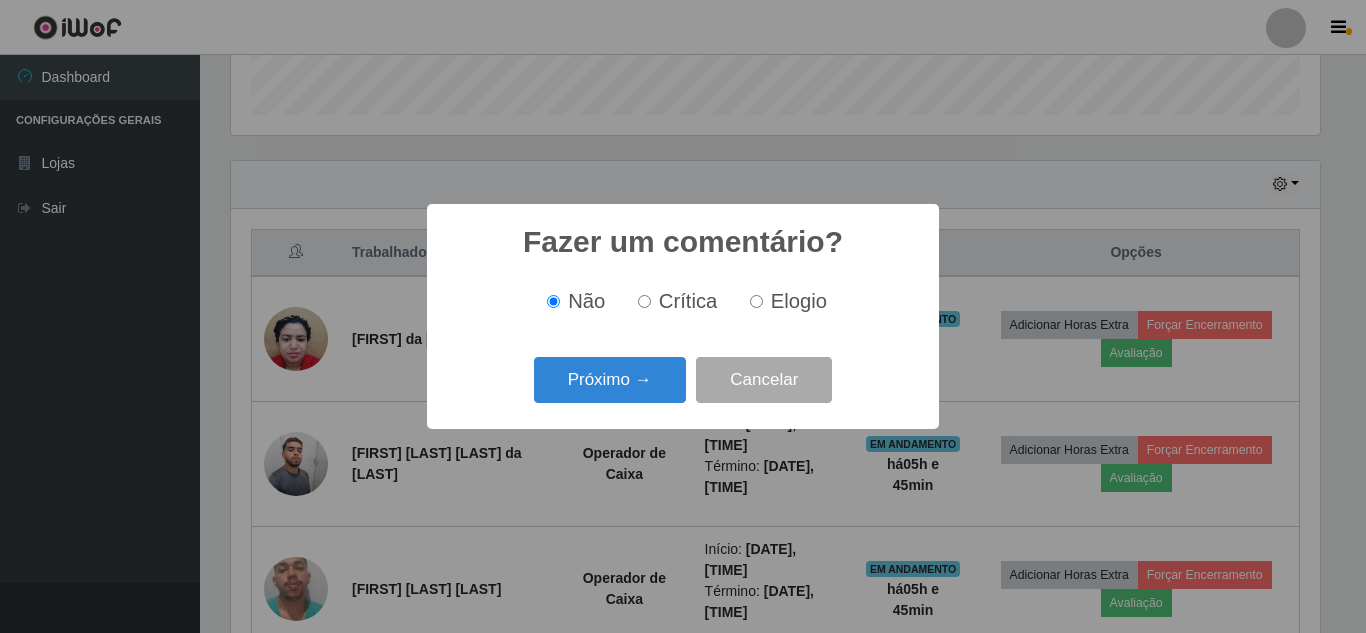 scroll, scrollTop: 999585, scrollLeft: 998911, axis: both 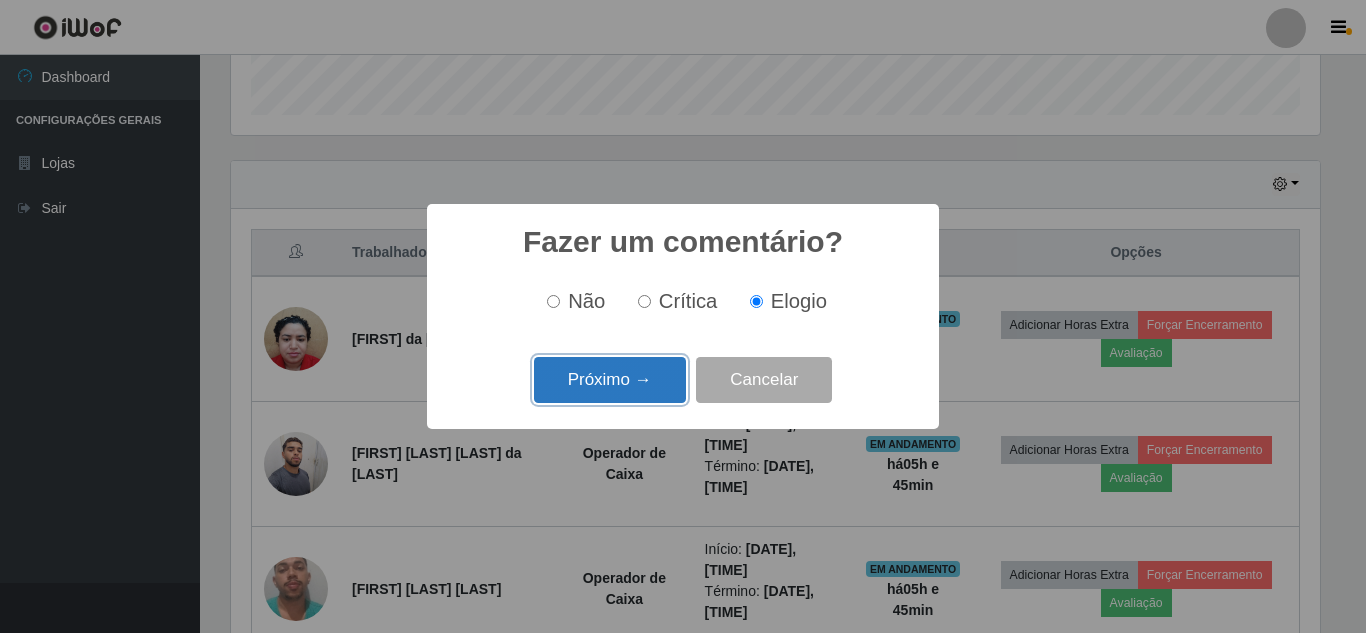 click on "Próximo →" at bounding box center (610, 380) 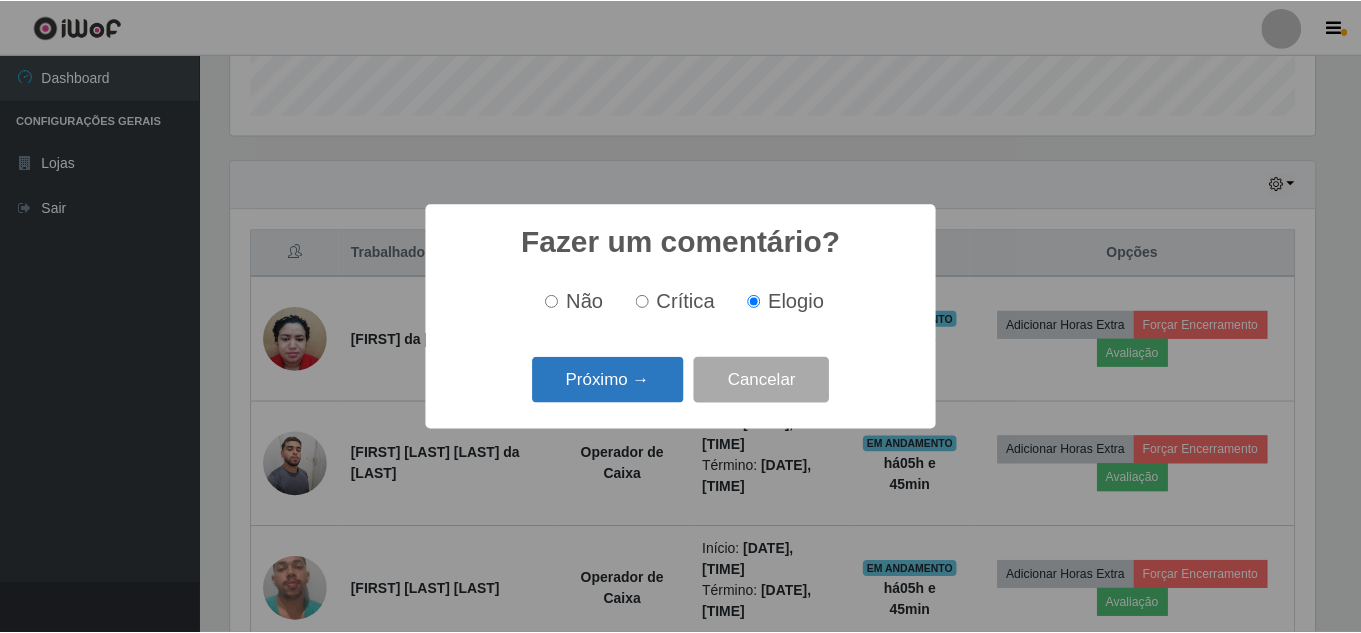 scroll, scrollTop: 999585, scrollLeft: 998911, axis: both 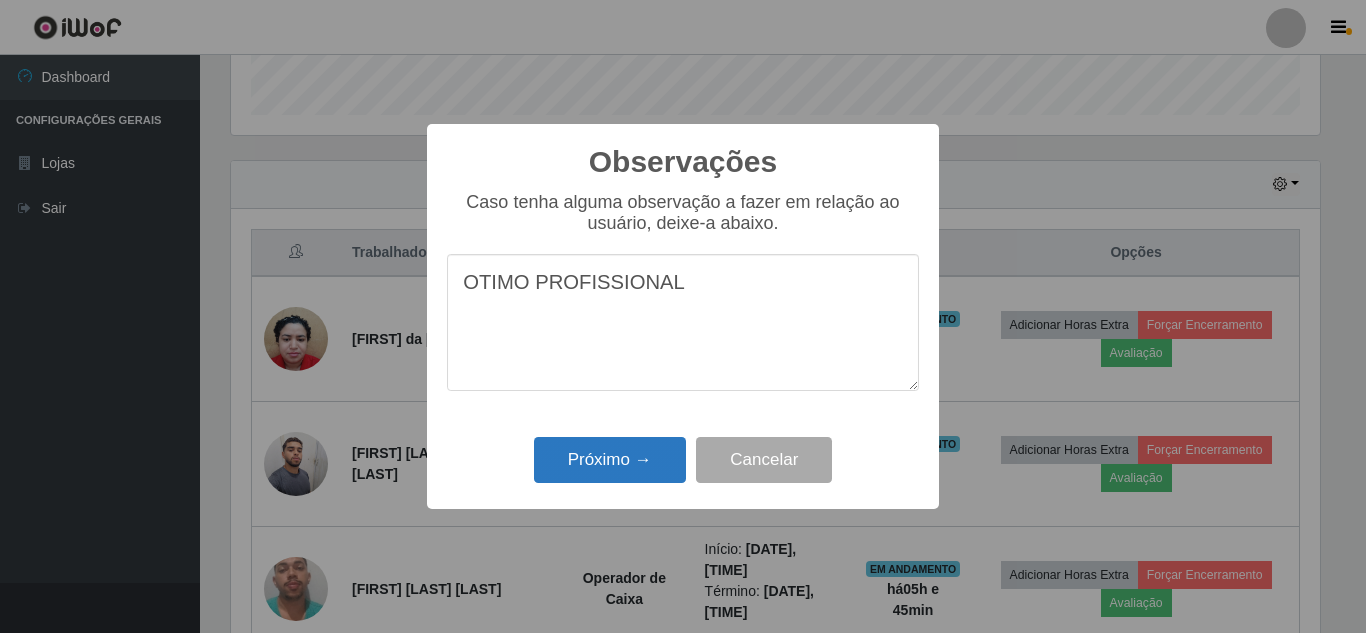 type on "OTIMO PROFISSIONAL" 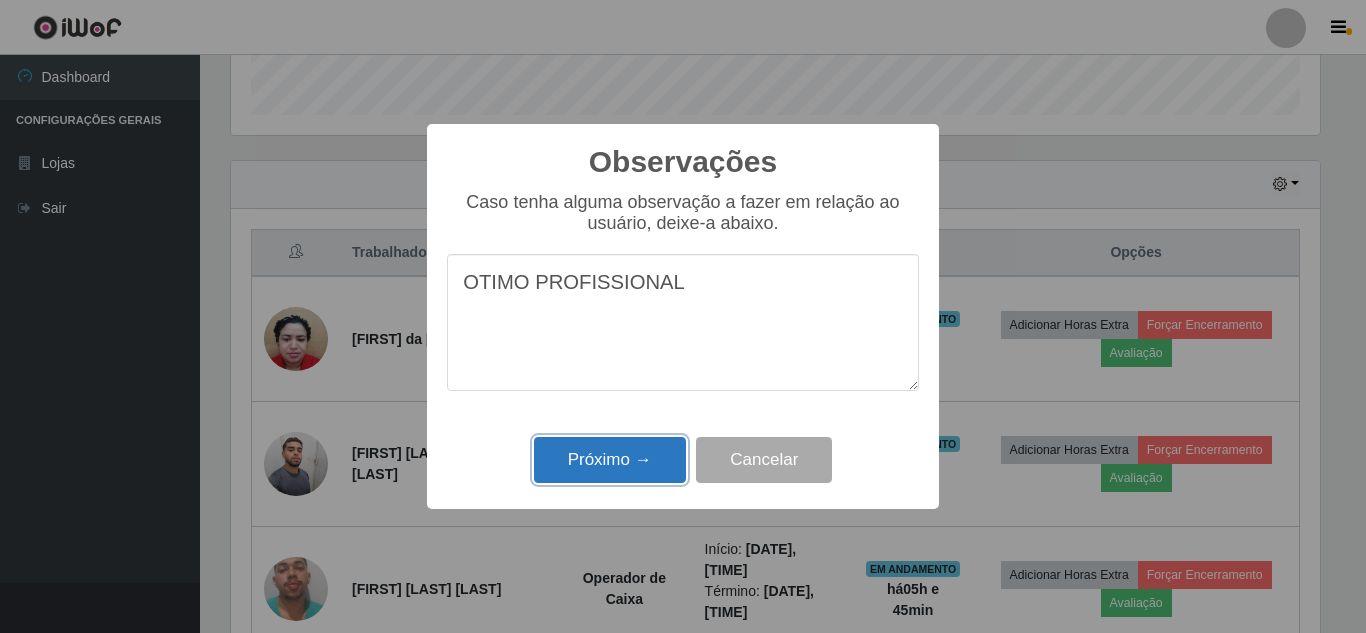 click on "Próximo →" at bounding box center (610, 460) 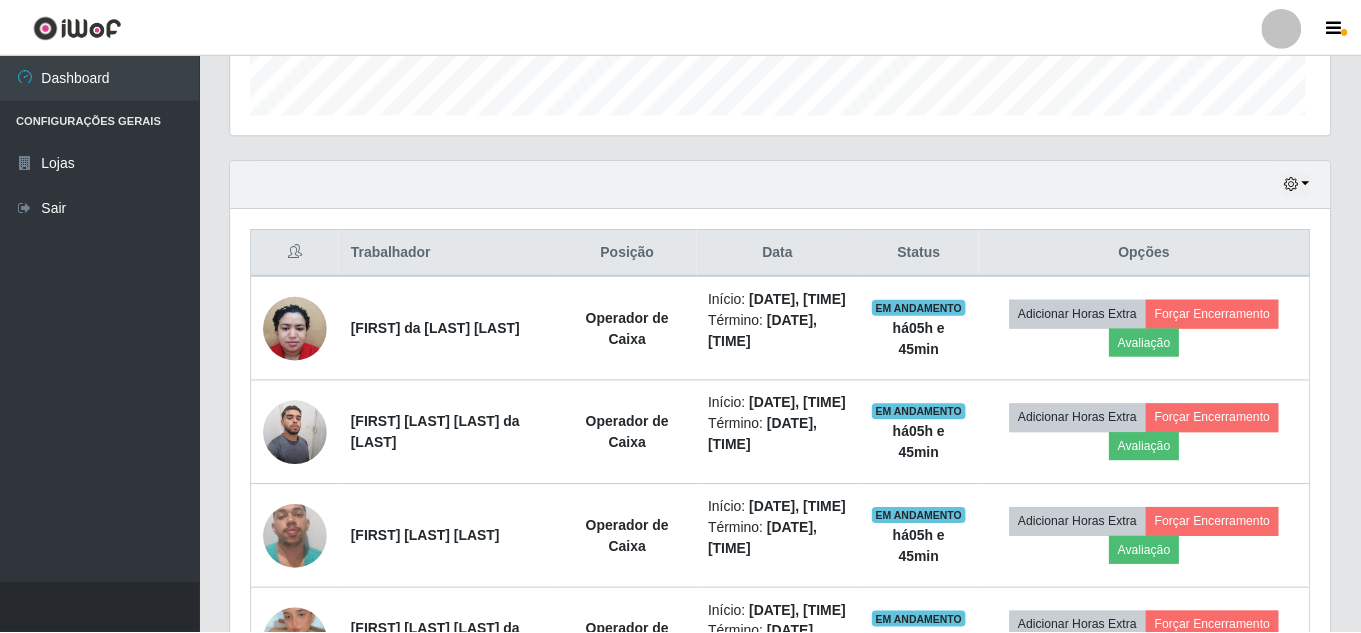 scroll, scrollTop: 999585, scrollLeft: 998901, axis: both 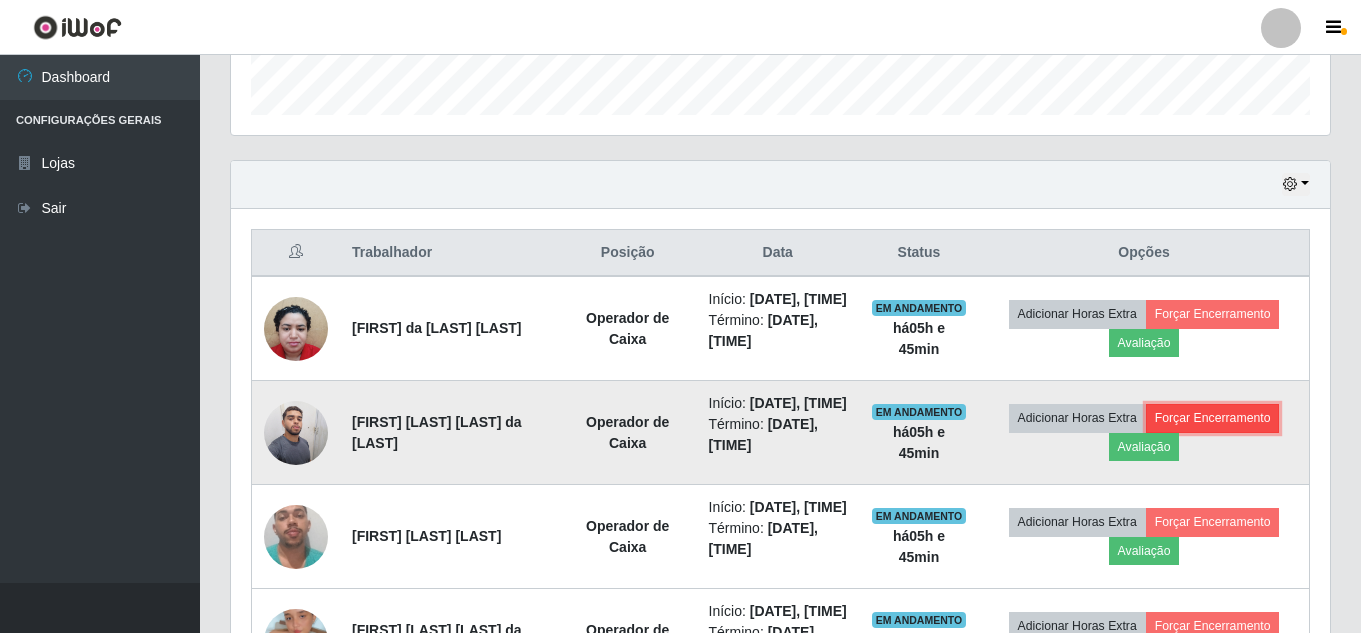 click on "Forçar Encerramento" at bounding box center [1213, 418] 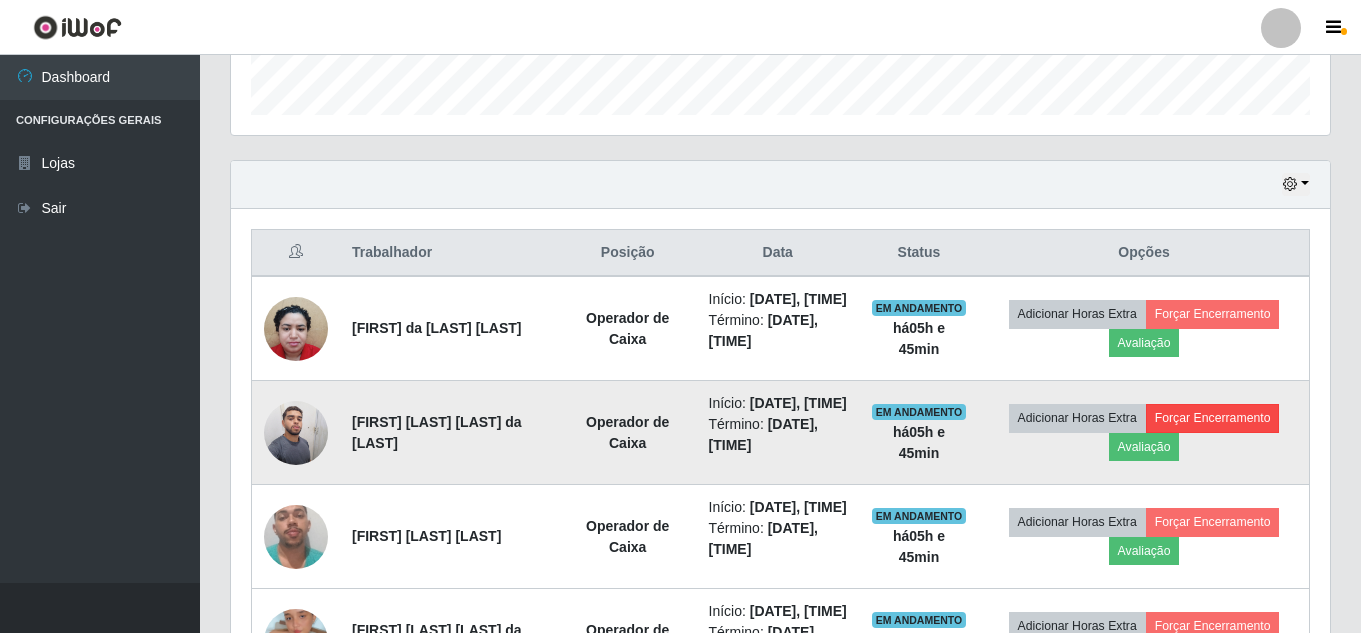 scroll, scrollTop: 999585, scrollLeft: 998911, axis: both 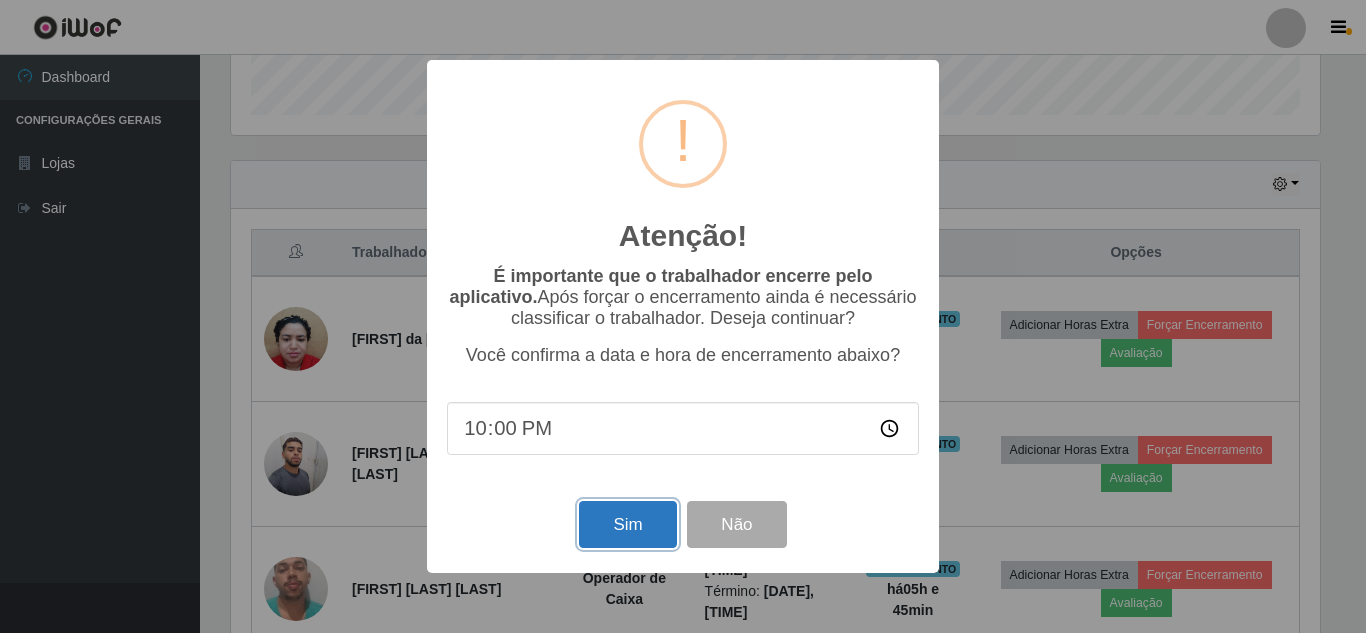 click on "Sim" at bounding box center [627, 524] 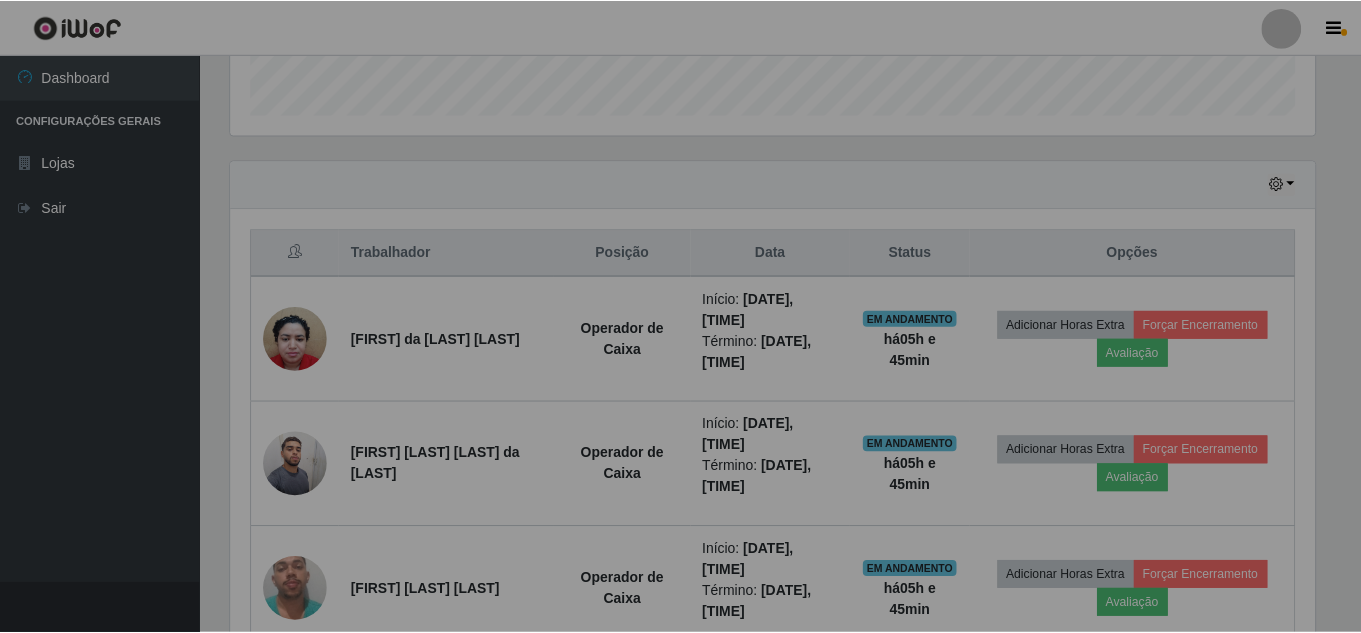 scroll, scrollTop: 999585, scrollLeft: 998901, axis: both 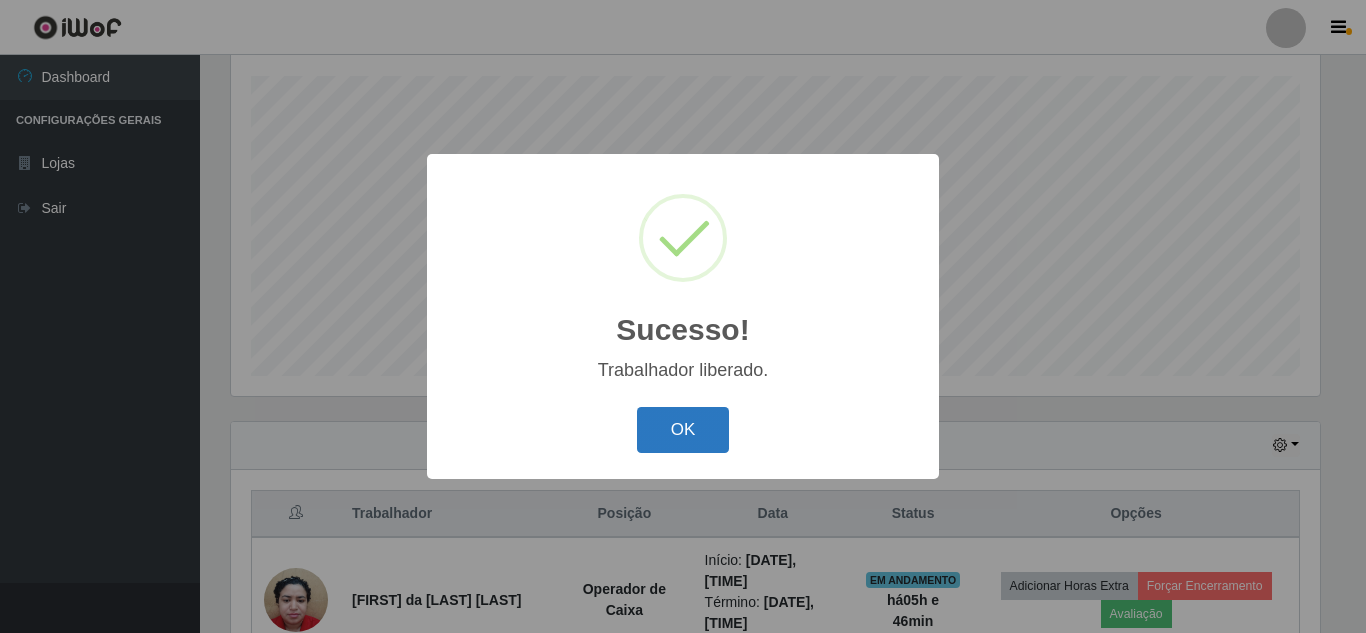click on "OK" at bounding box center [683, 430] 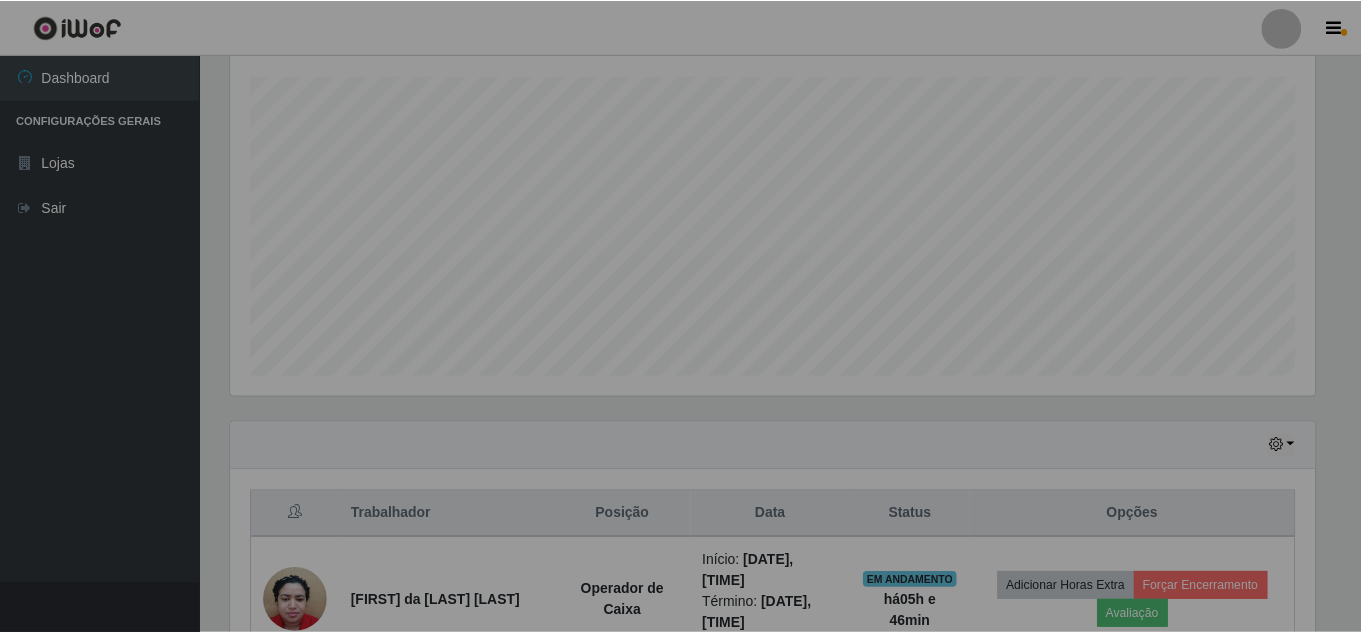 scroll, scrollTop: 999585, scrollLeft: 998901, axis: both 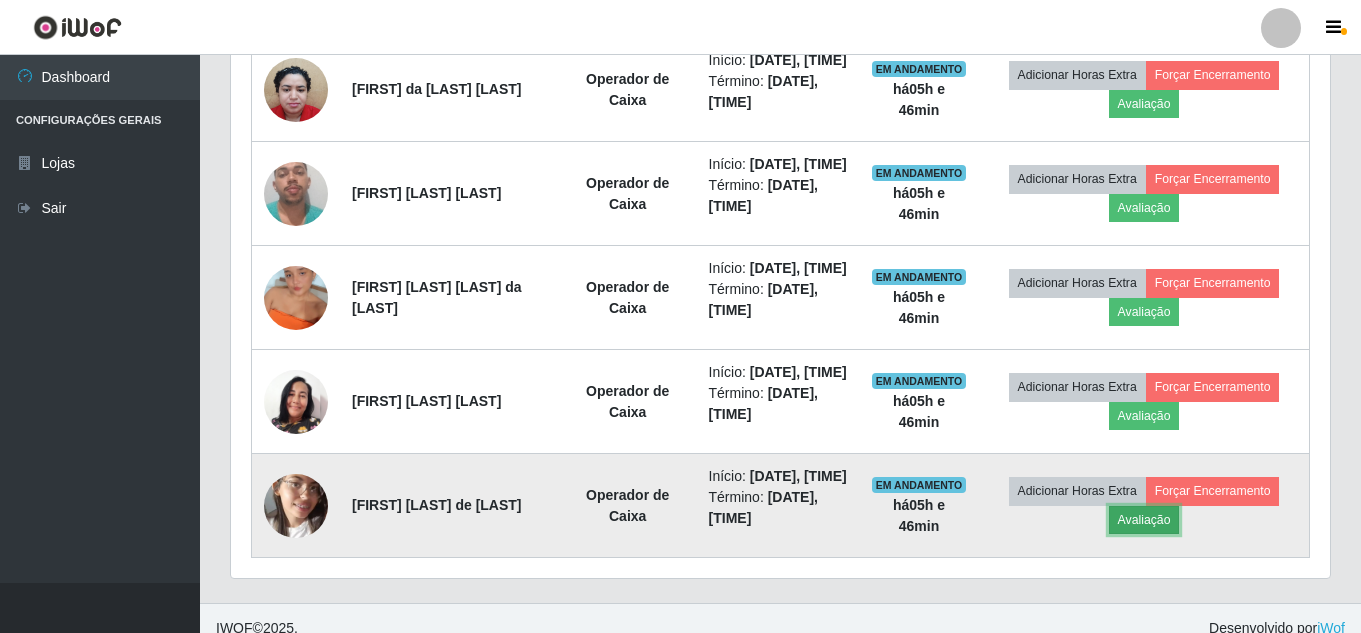 click on "Avaliação" at bounding box center [1144, 520] 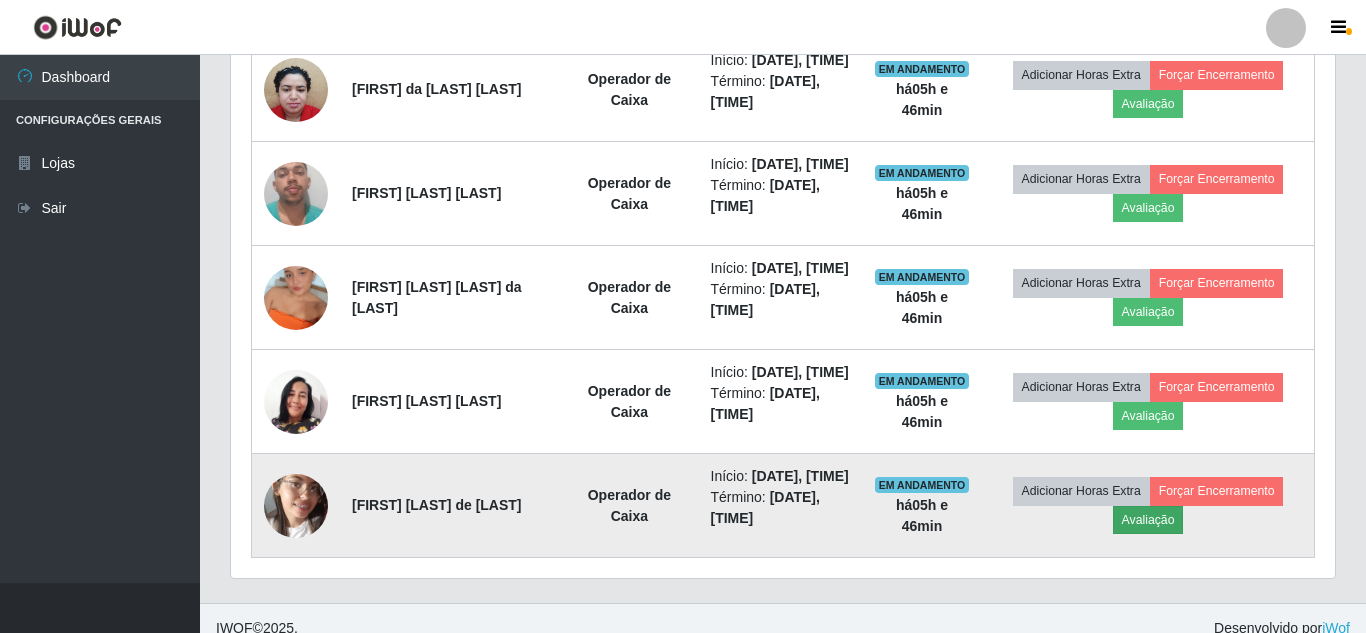 scroll, scrollTop: 999585, scrollLeft: 998911, axis: both 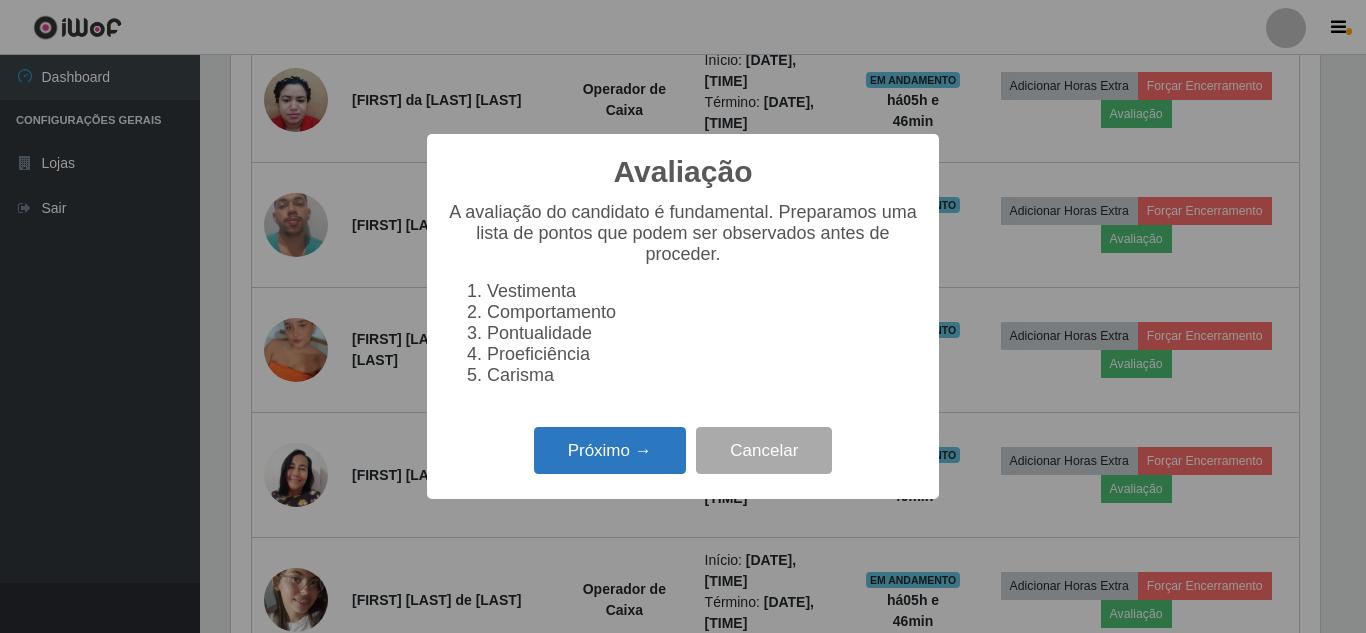 click on "Próximo →" at bounding box center [610, 450] 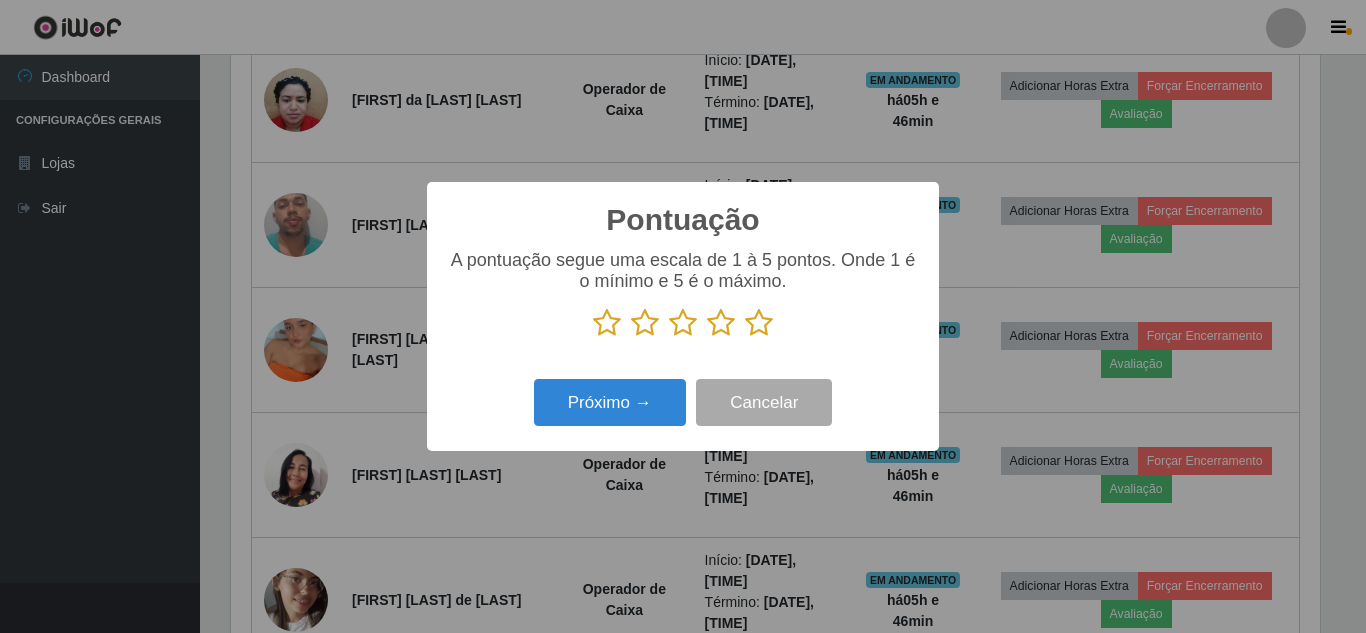 scroll, scrollTop: 999585, scrollLeft: 998911, axis: both 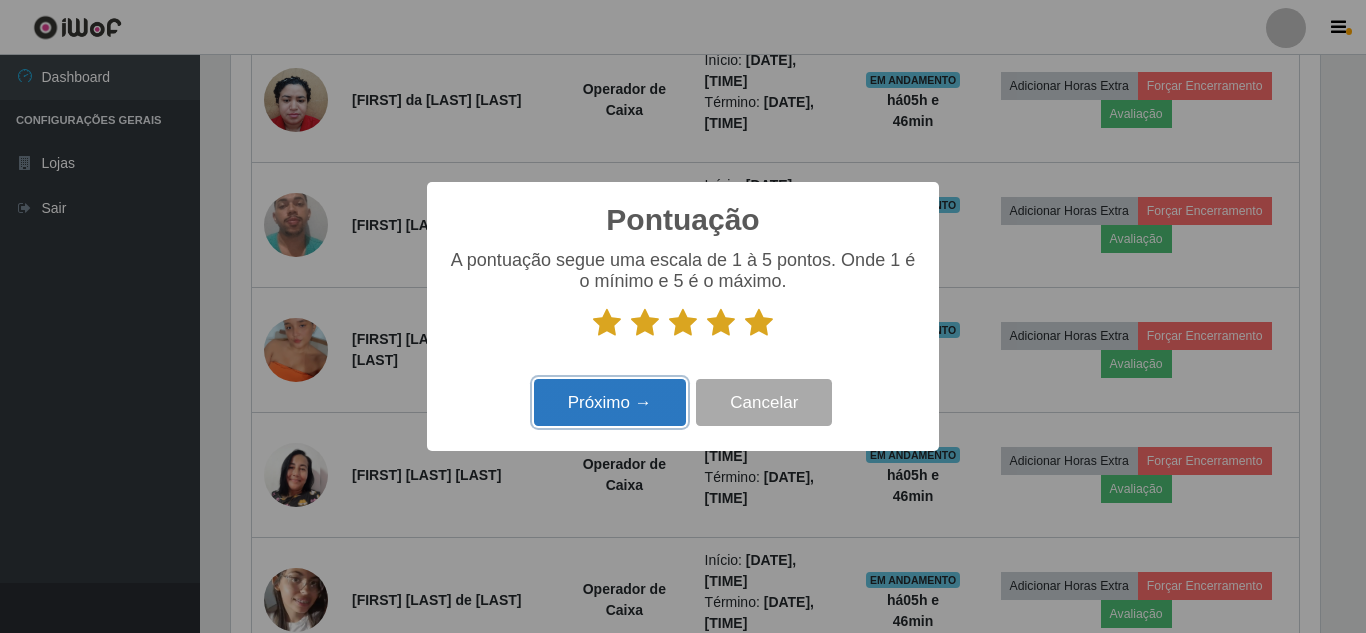 click on "Próximo →" at bounding box center (610, 402) 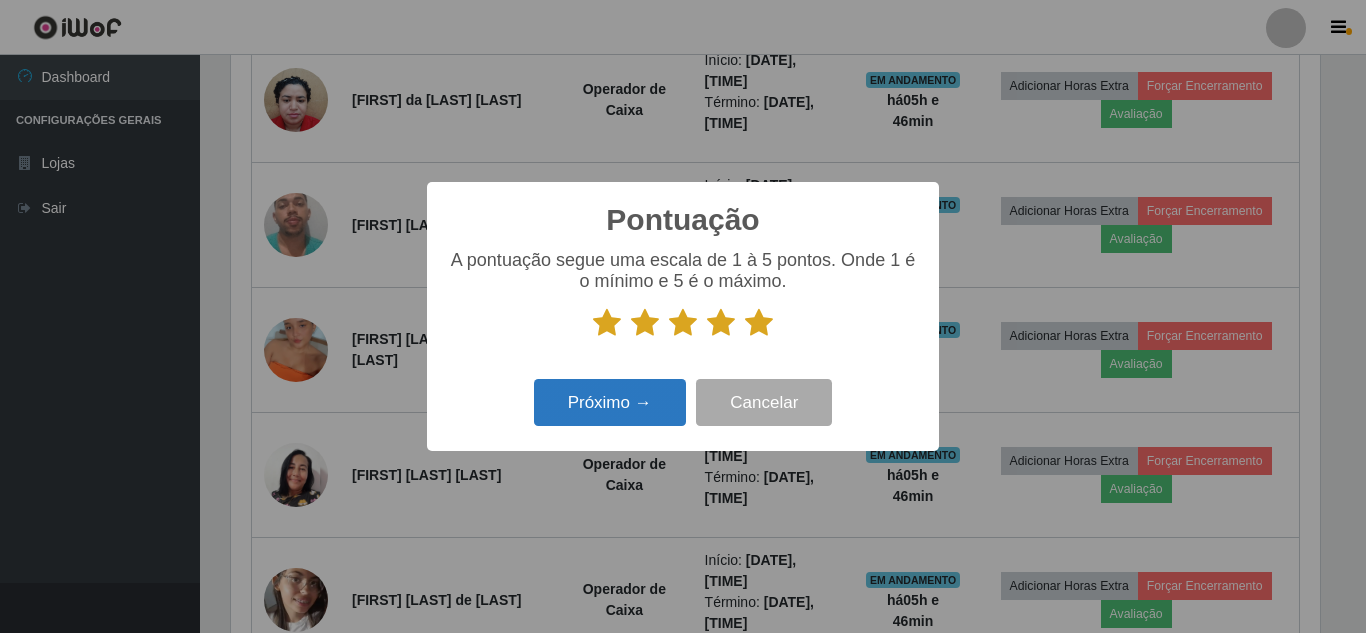 scroll, scrollTop: 999585, scrollLeft: 998911, axis: both 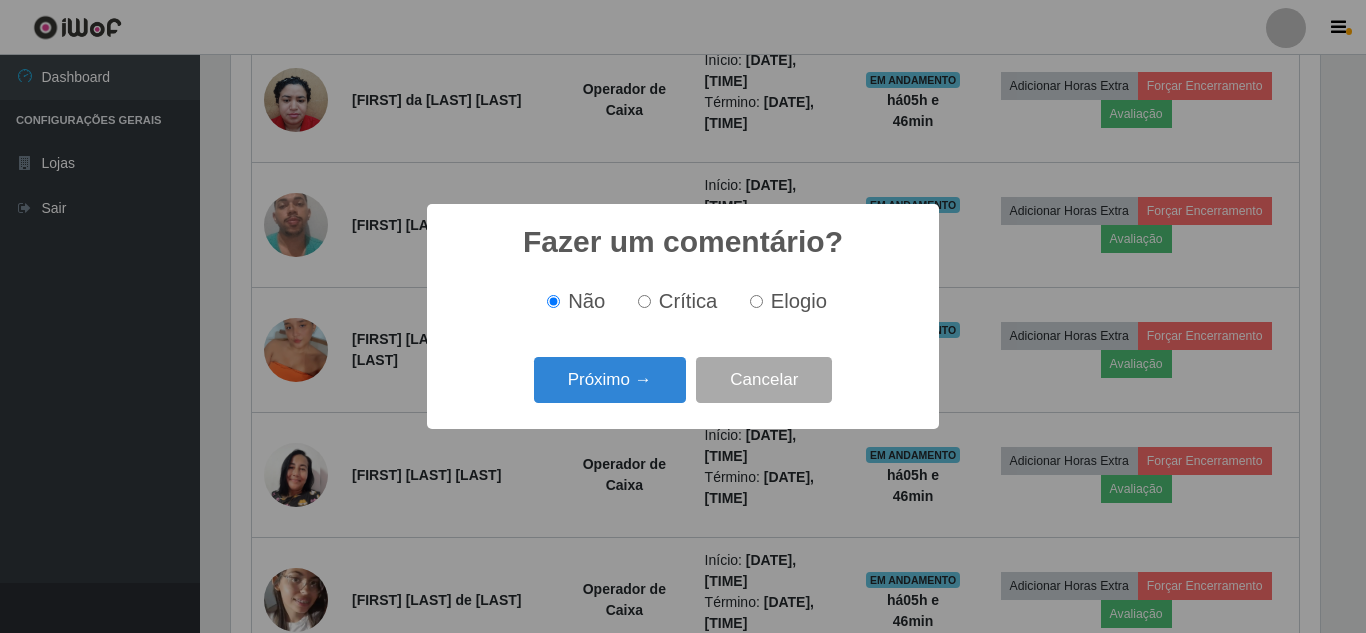 click on "Elogio" at bounding box center (756, 301) 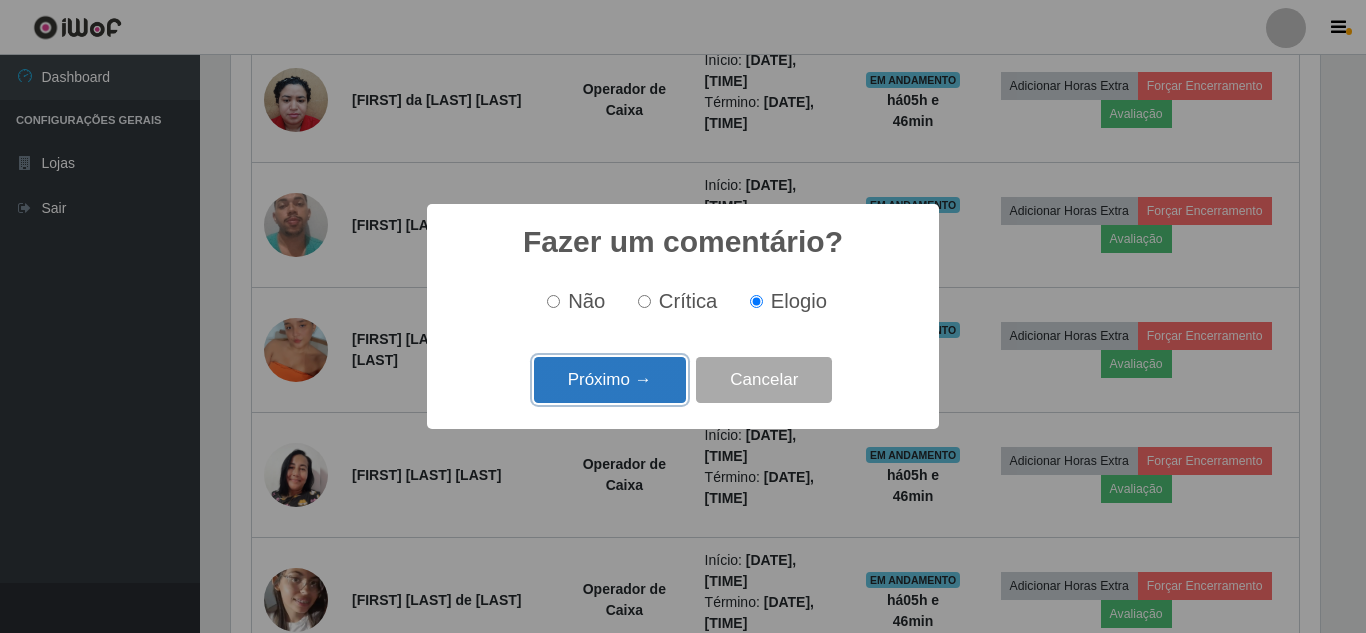 click on "Próximo →" at bounding box center (610, 380) 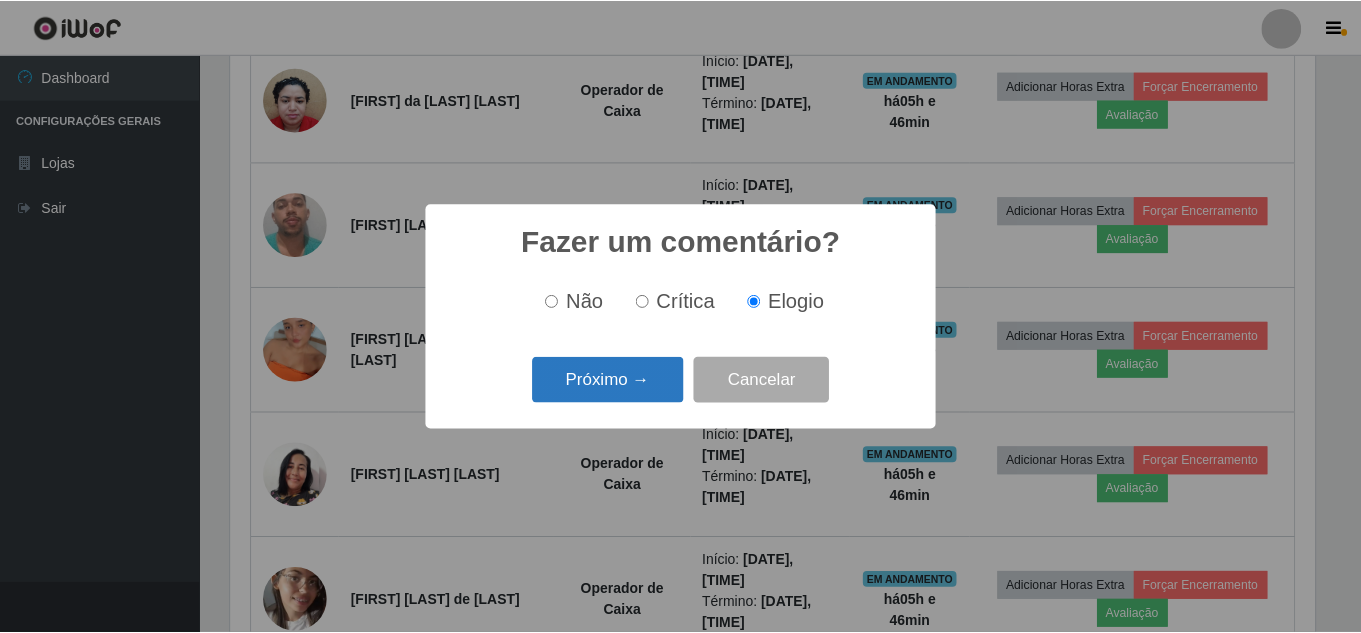 scroll, scrollTop: 999585, scrollLeft: 998911, axis: both 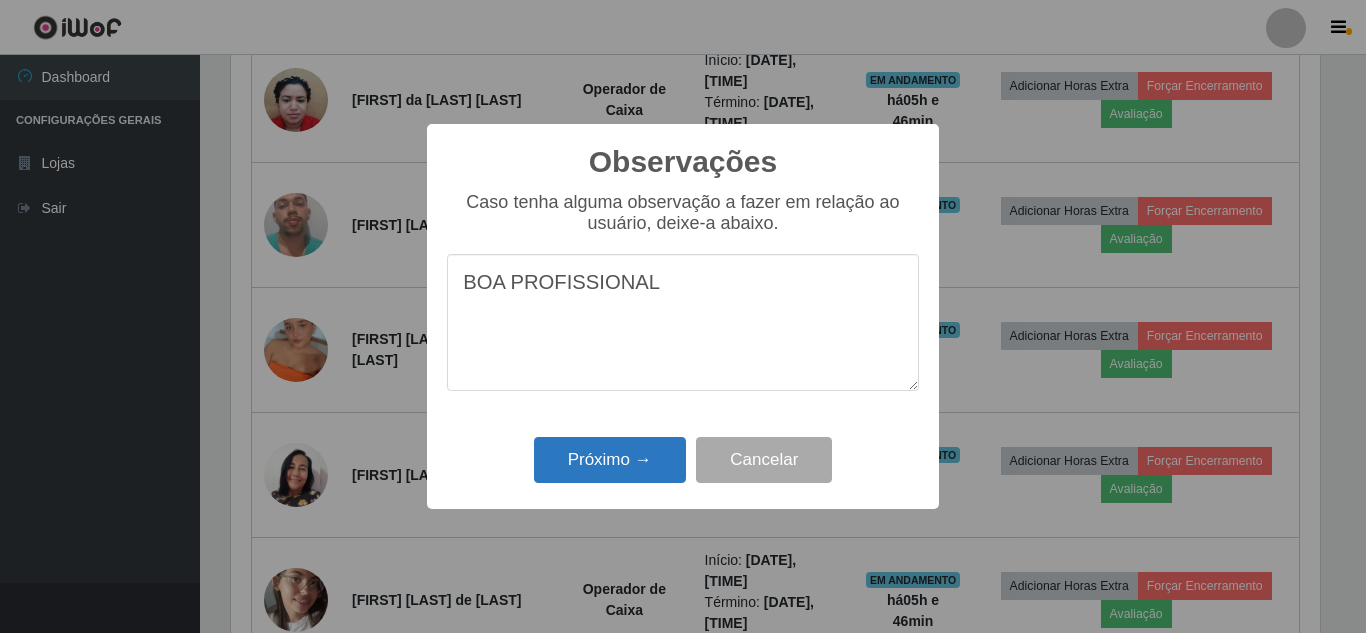type on "BOA PROFISSIONAL" 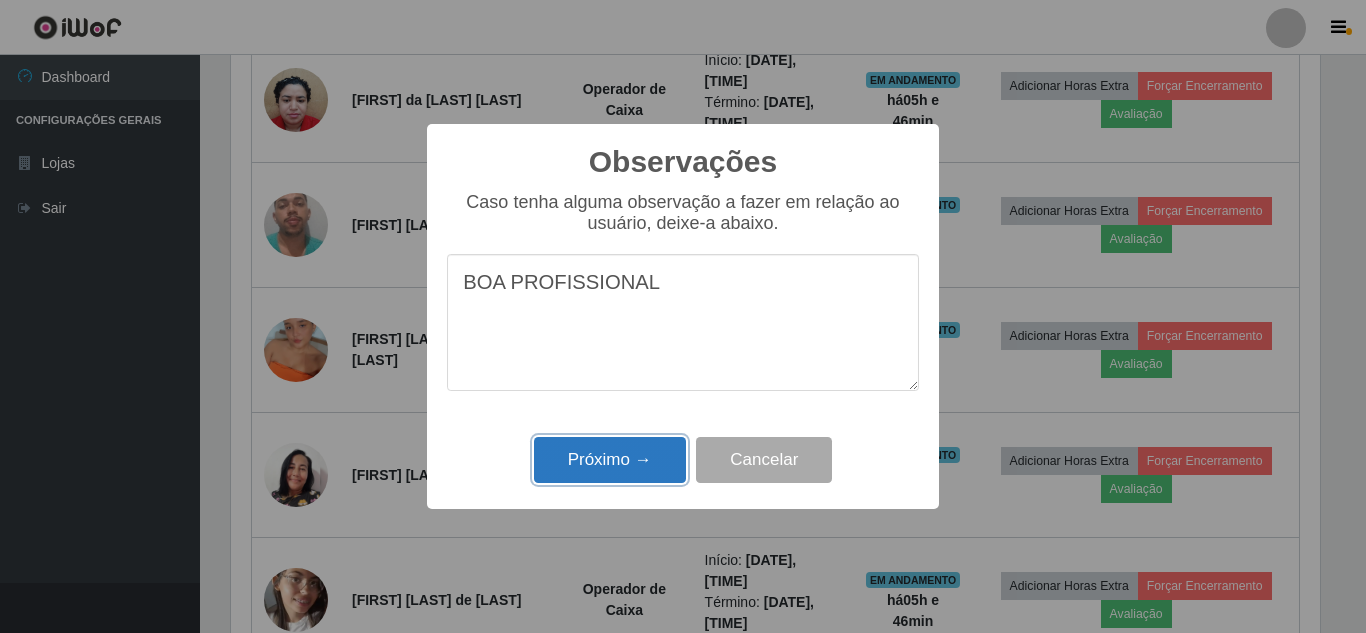 click on "Próximo →" at bounding box center (610, 460) 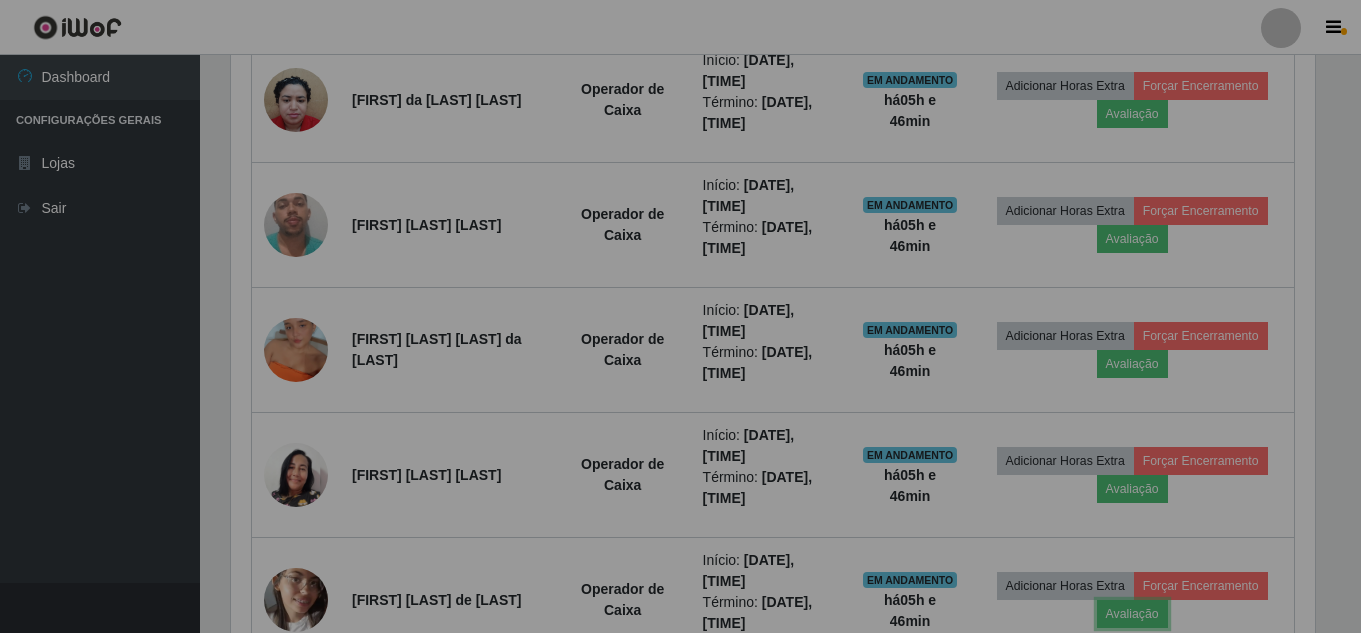 scroll, scrollTop: 999585, scrollLeft: 998901, axis: both 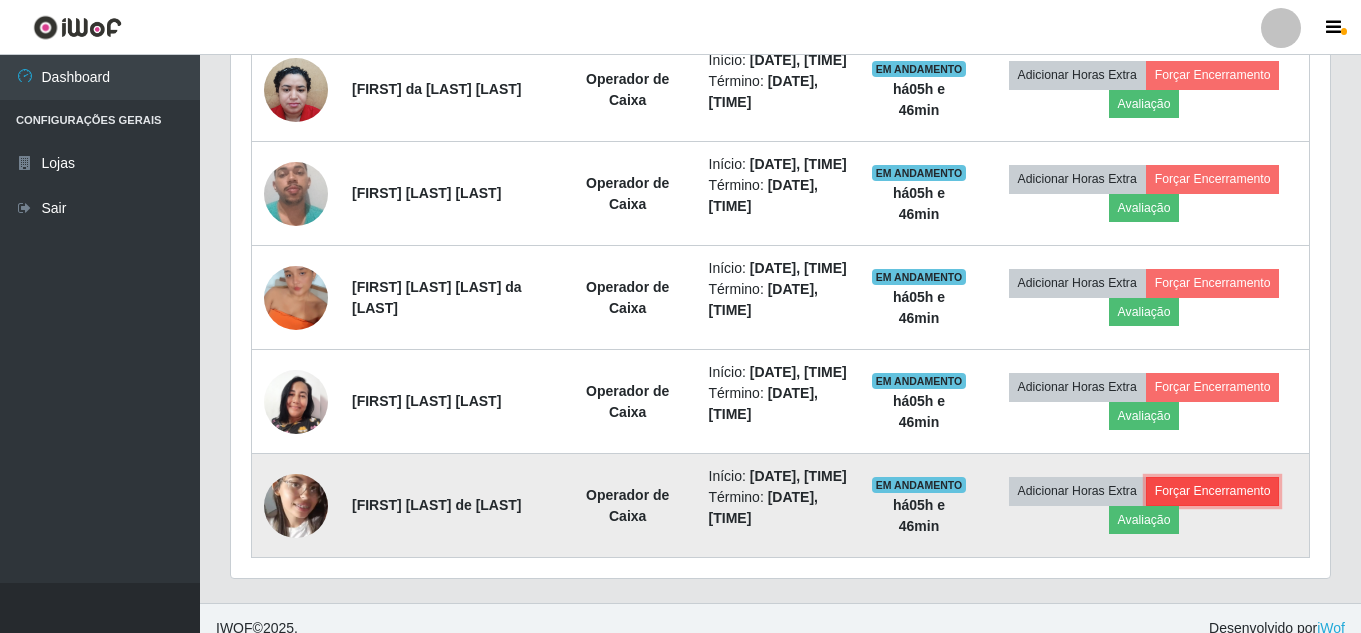 click on "Forçar Encerramento" at bounding box center (1213, 491) 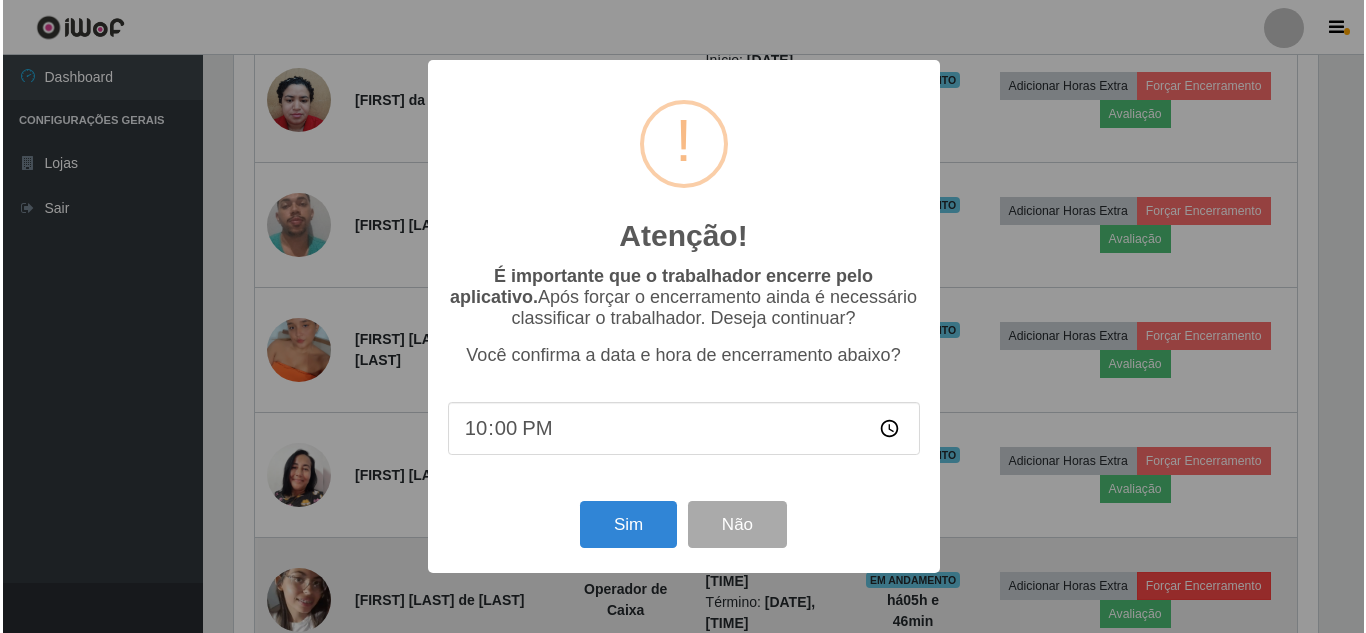 scroll, scrollTop: 999585, scrollLeft: 998911, axis: both 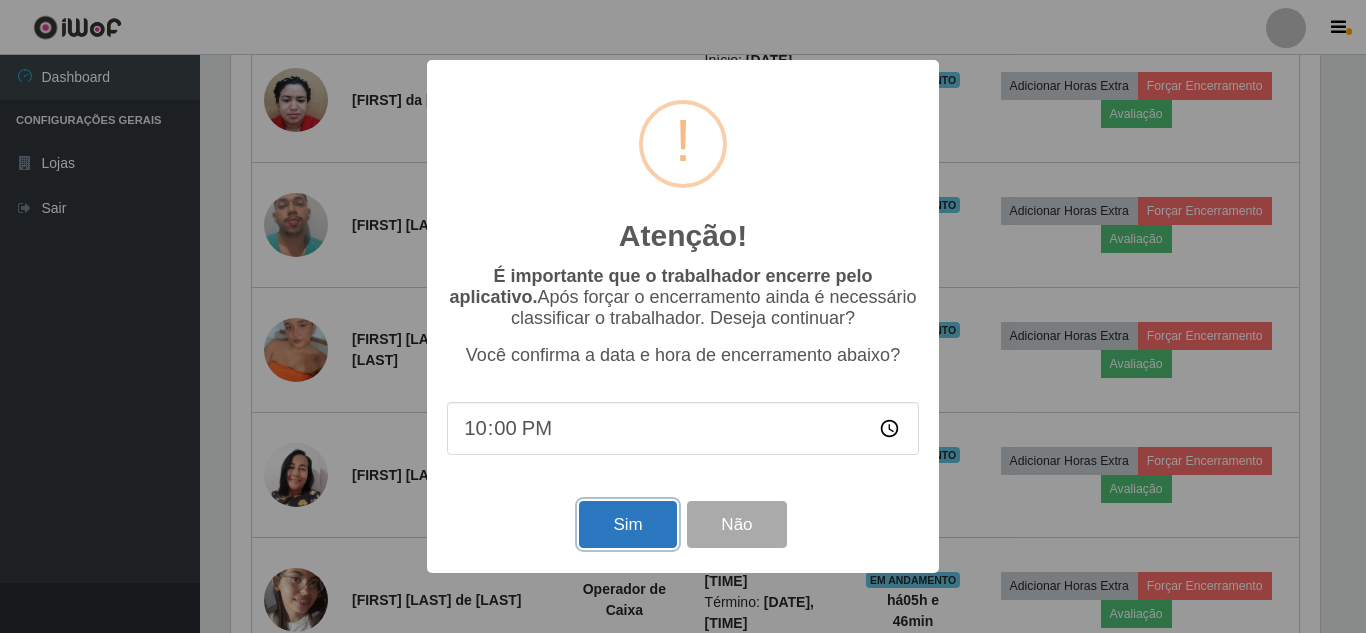 click on "Sim" at bounding box center (627, 524) 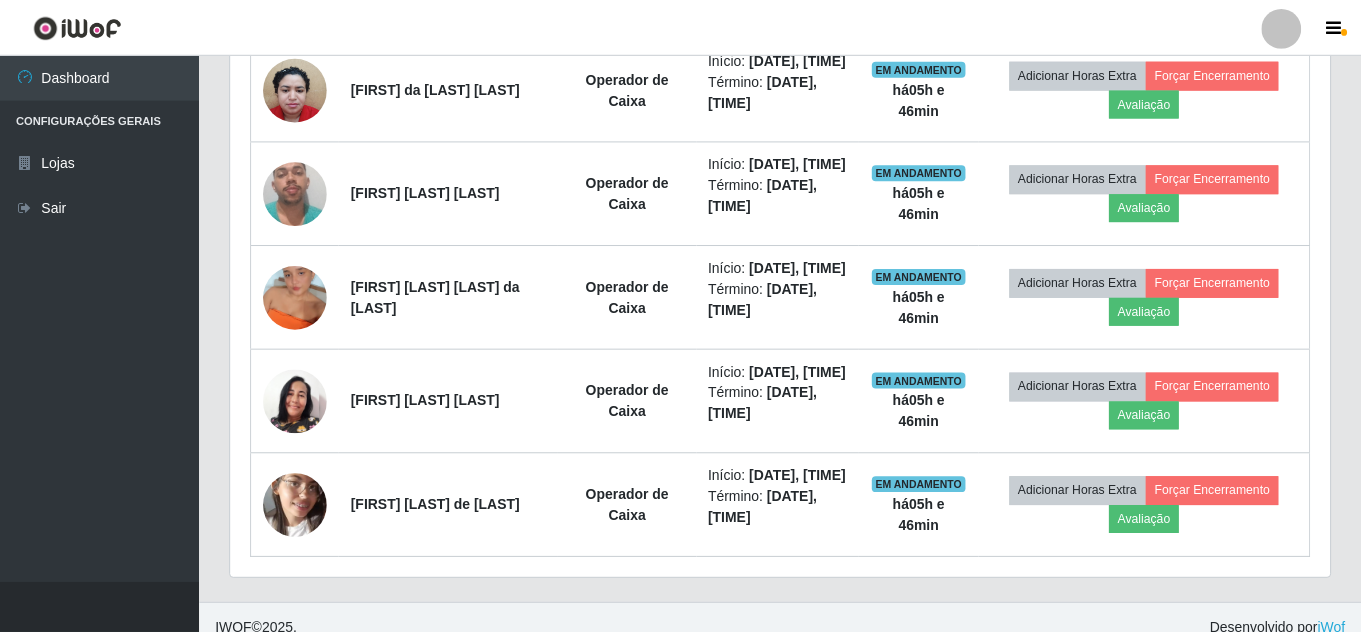 scroll, scrollTop: 999585, scrollLeft: 998901, axis: both 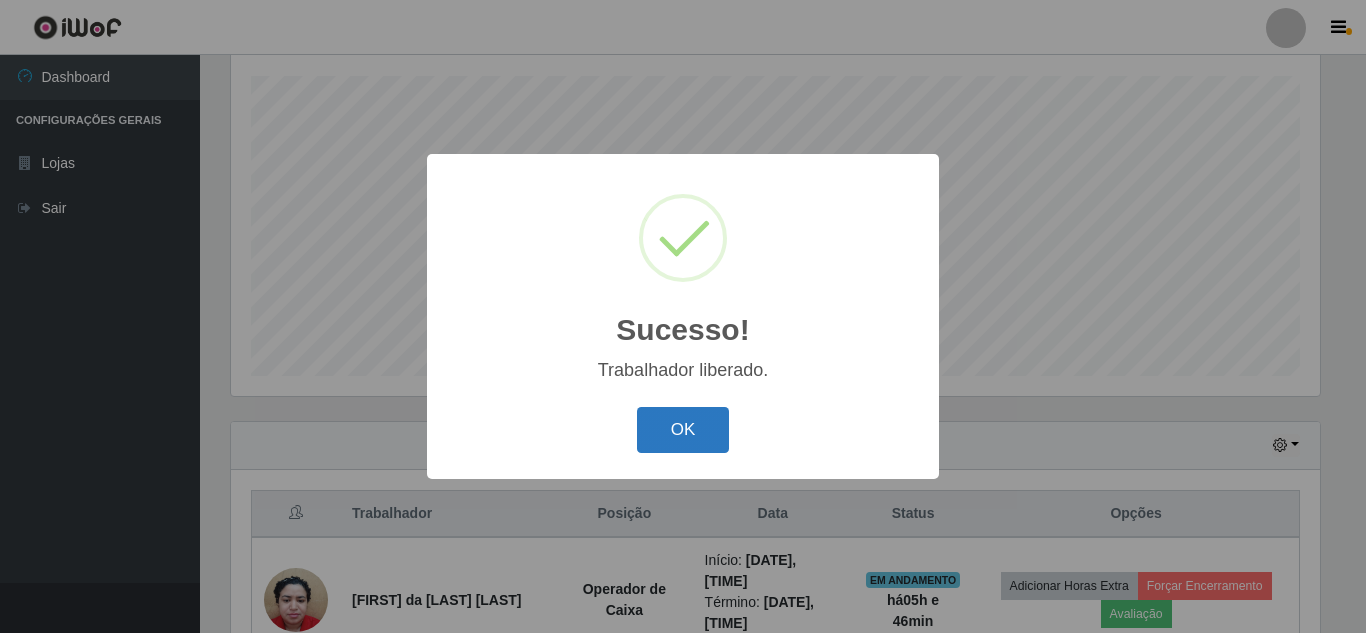 click on "OK" at bounding box center (683, 430) 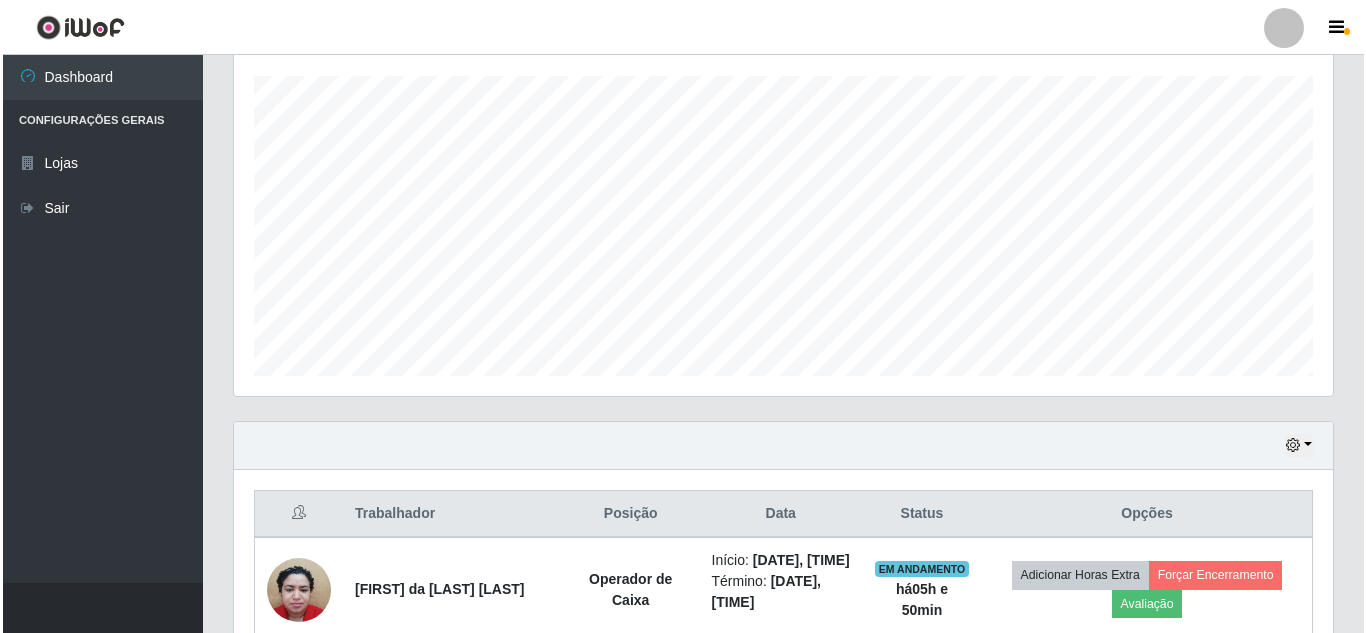 scroll, scrollTop: 739, scrollLeft: 0, axis: vertical 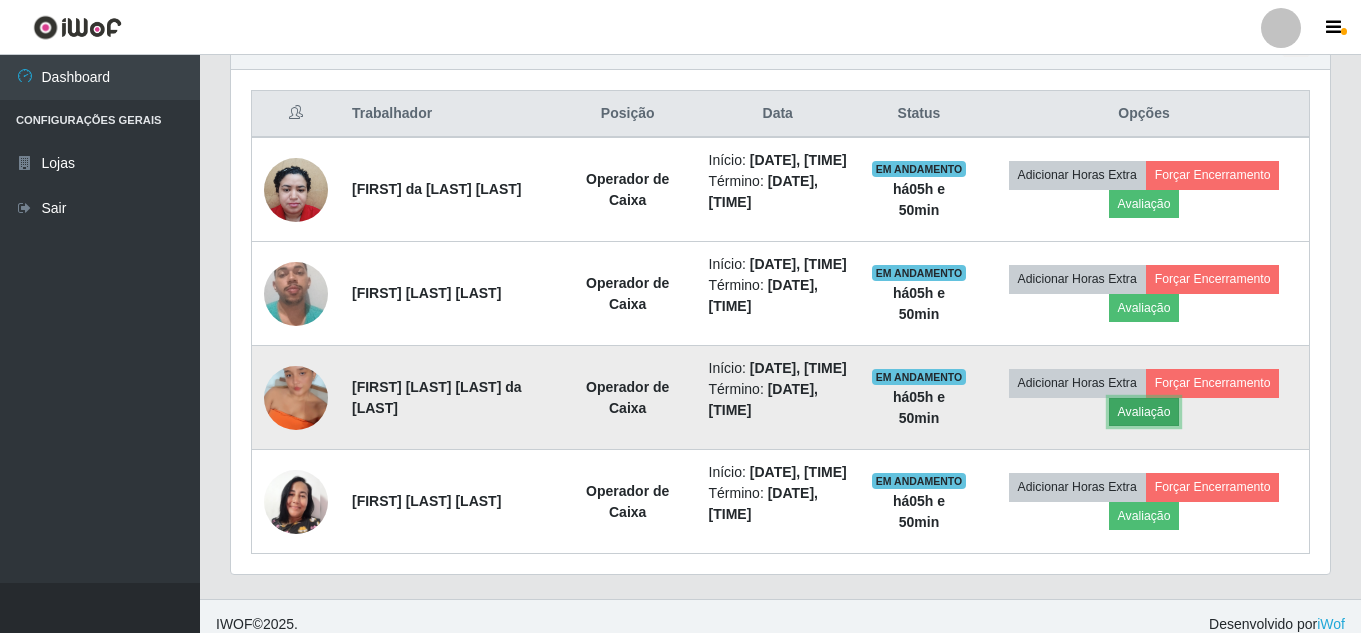 click on "Avaliação" at bounding box center [1144, 412] 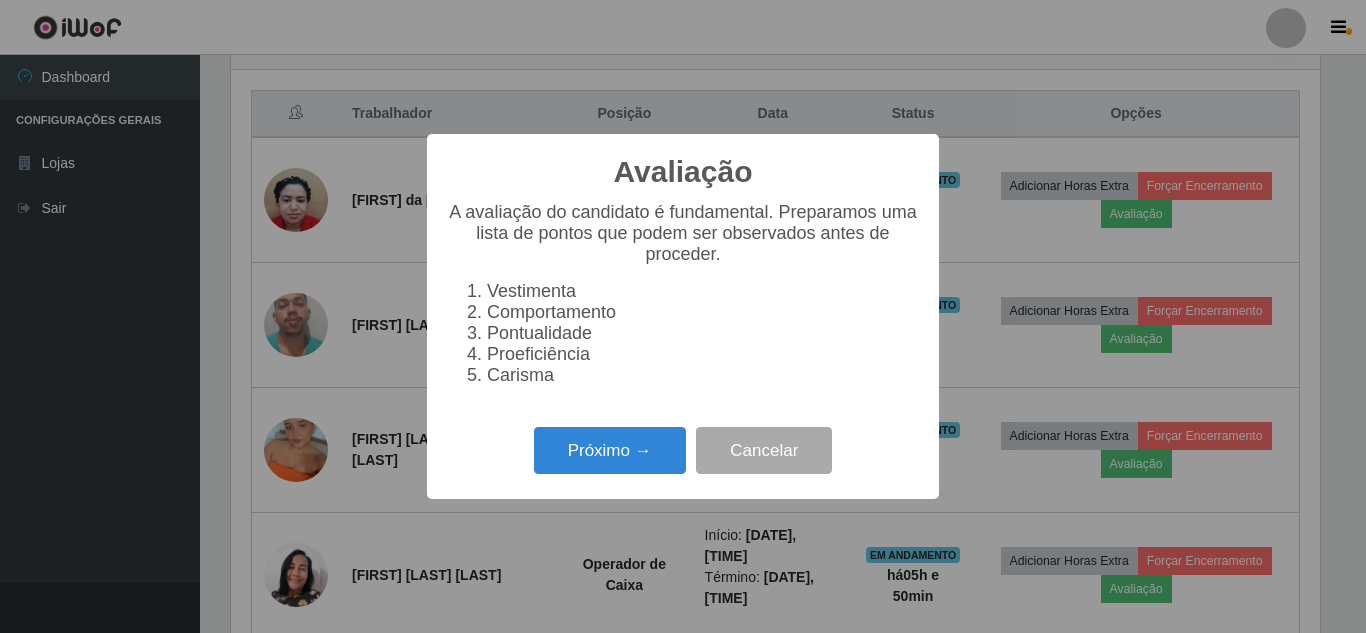 scroll, scrollTop: 999585, scrollLeft: 998911, axis: both 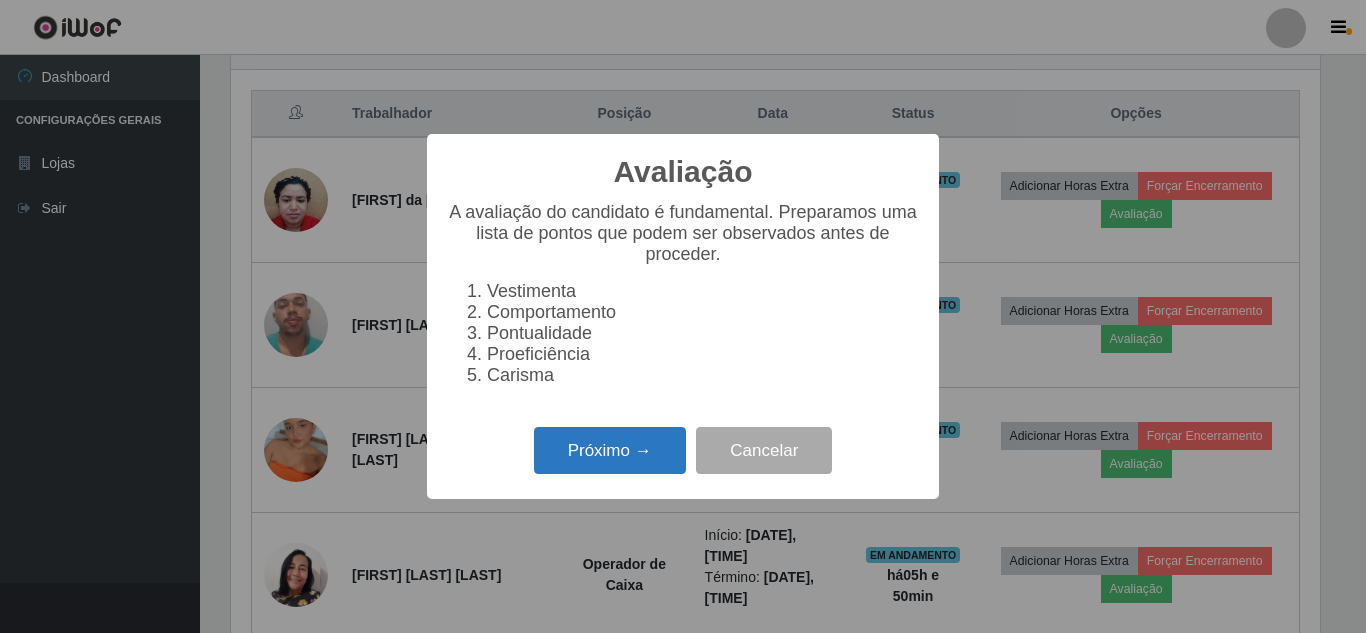 click on "Próximo →" at bounding box center [610, 450] 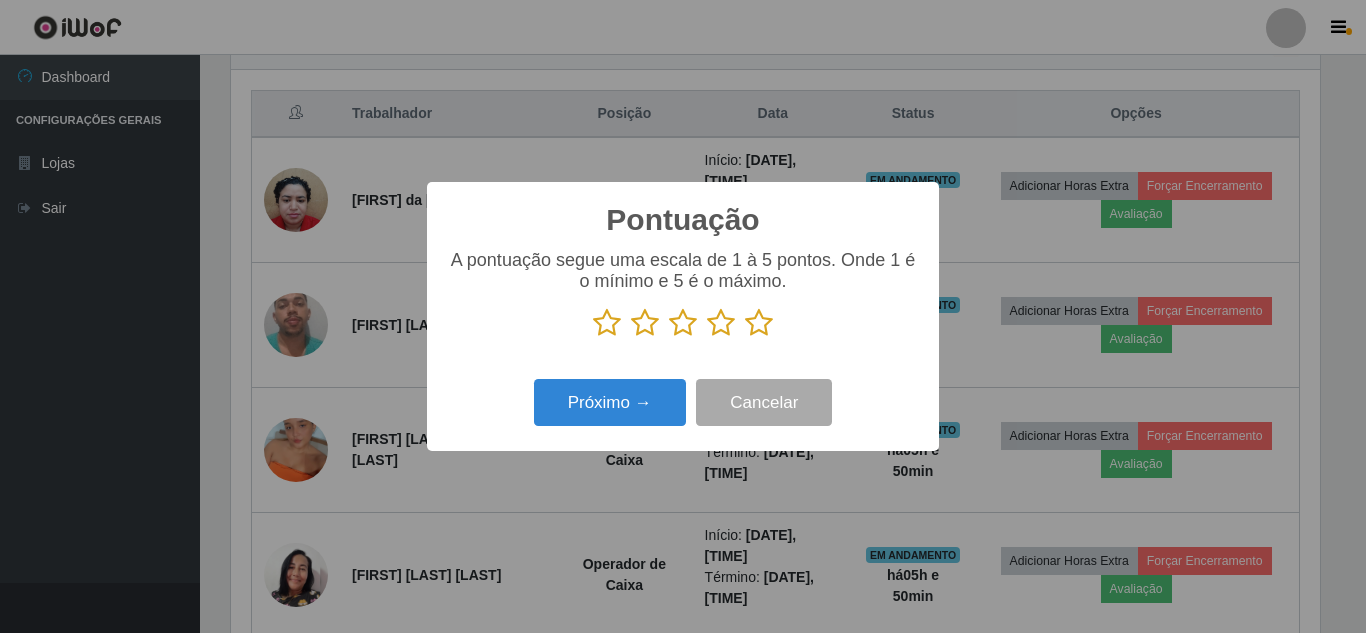 scroll, scrollTop: 999585, scrollLeft: 998911, axis: both 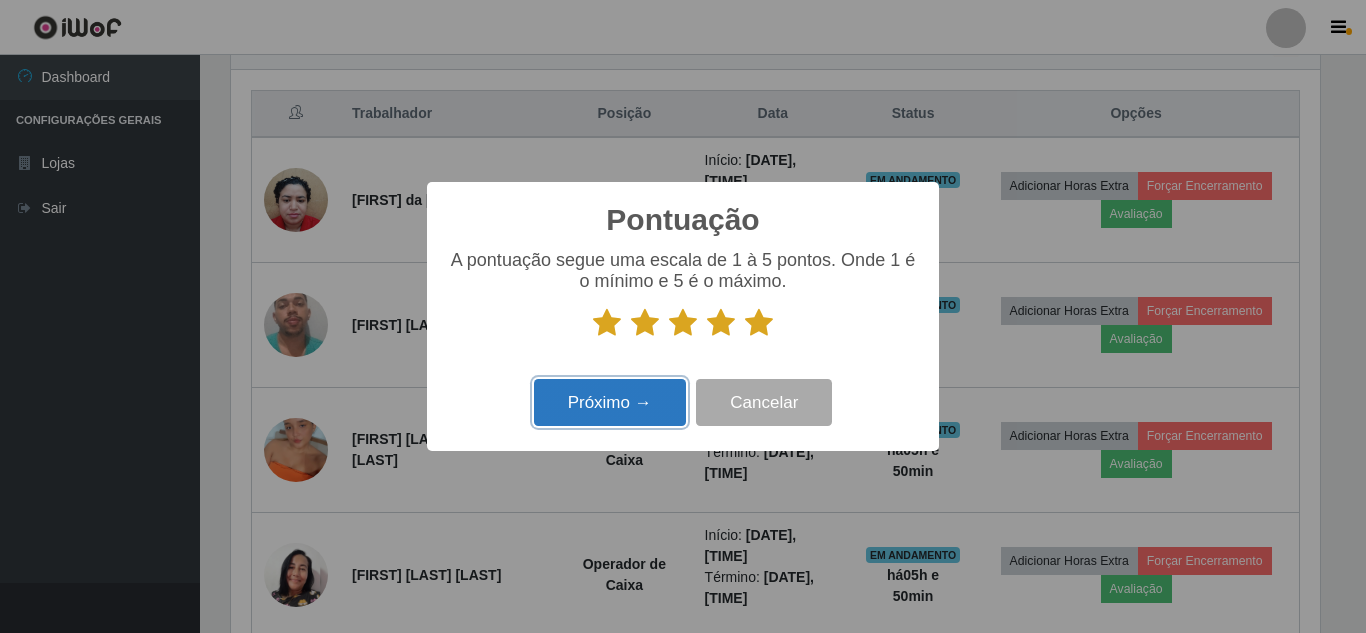 click on "Próximo →" at bounding box center (610, 402) 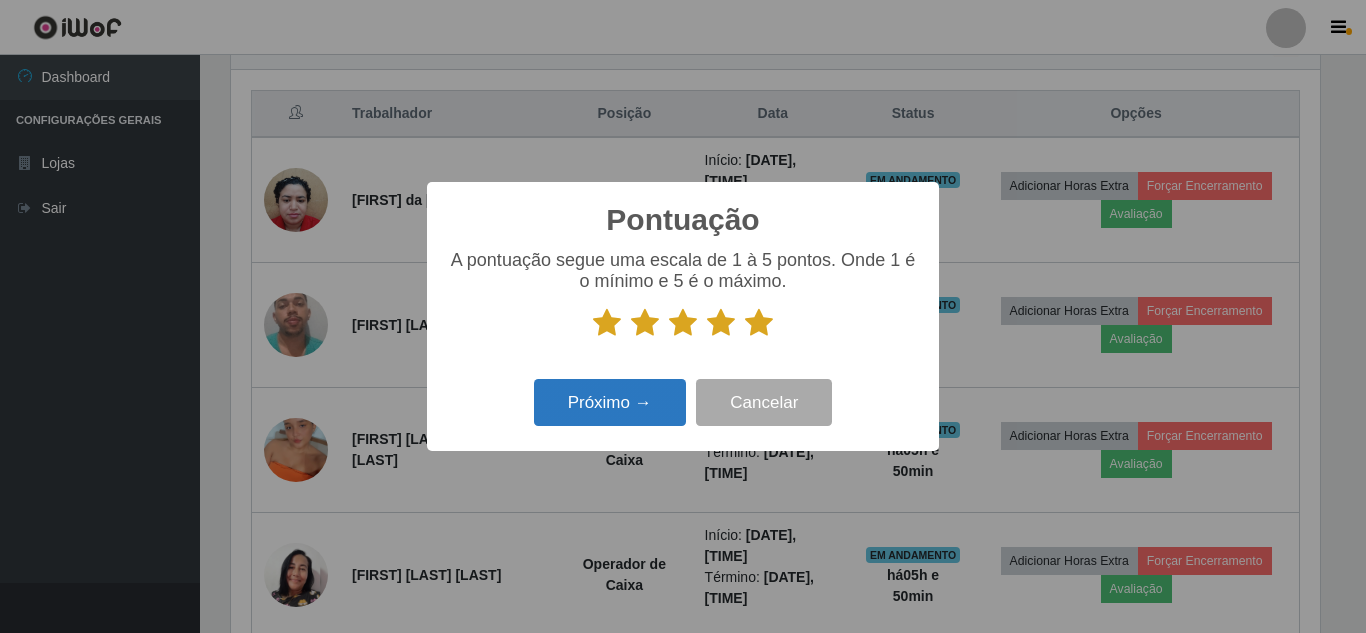 scroll, scrollTop: 999585, scrollLeft: 998911, axis: both 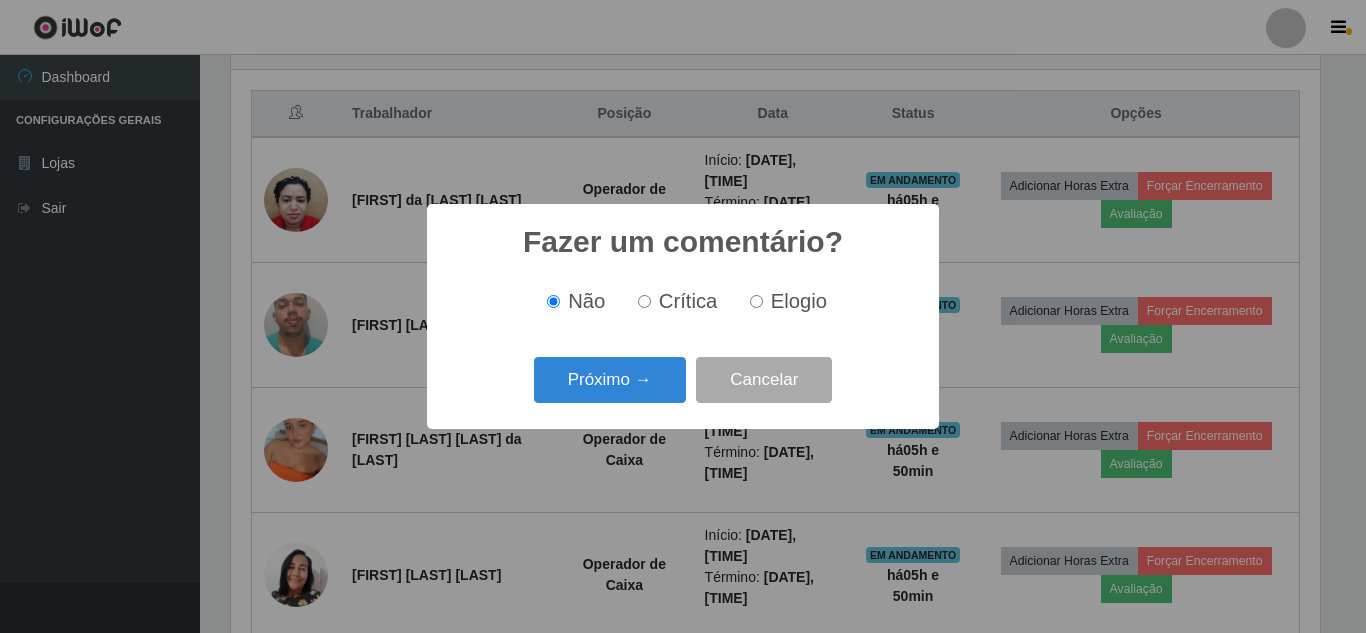 click on "Elogio" at bounding box center [784, 301] 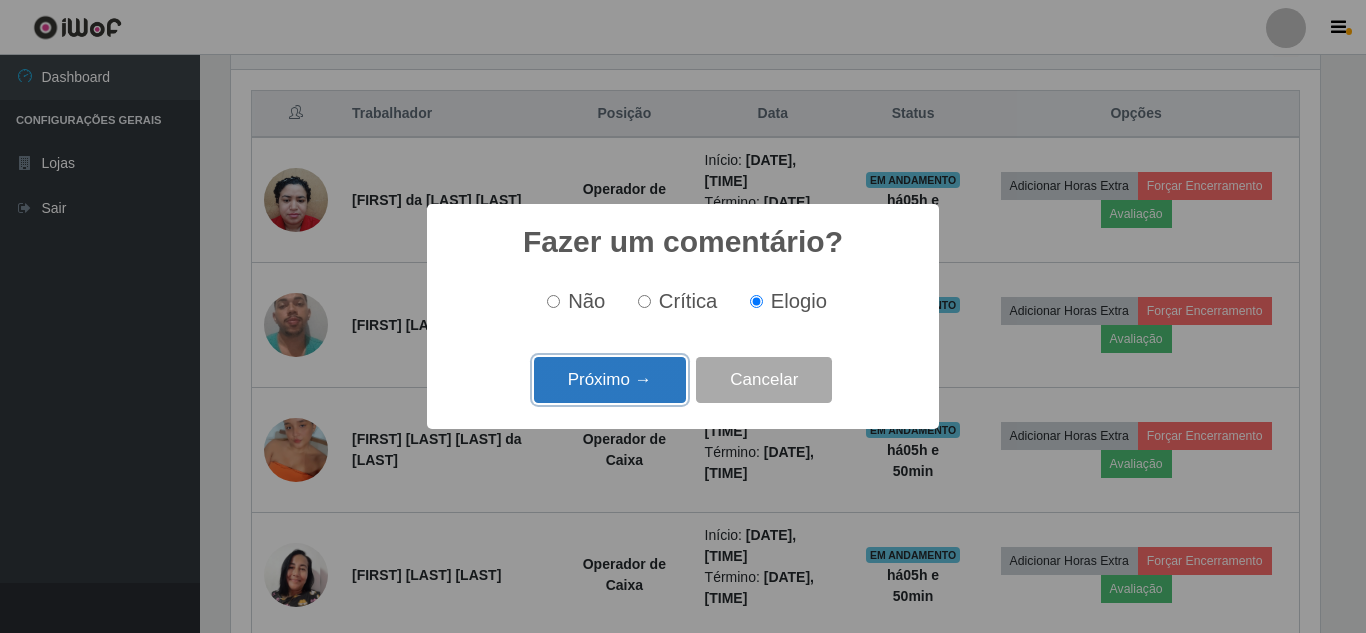click on "Próximo →" at bounding box center [610, 380] 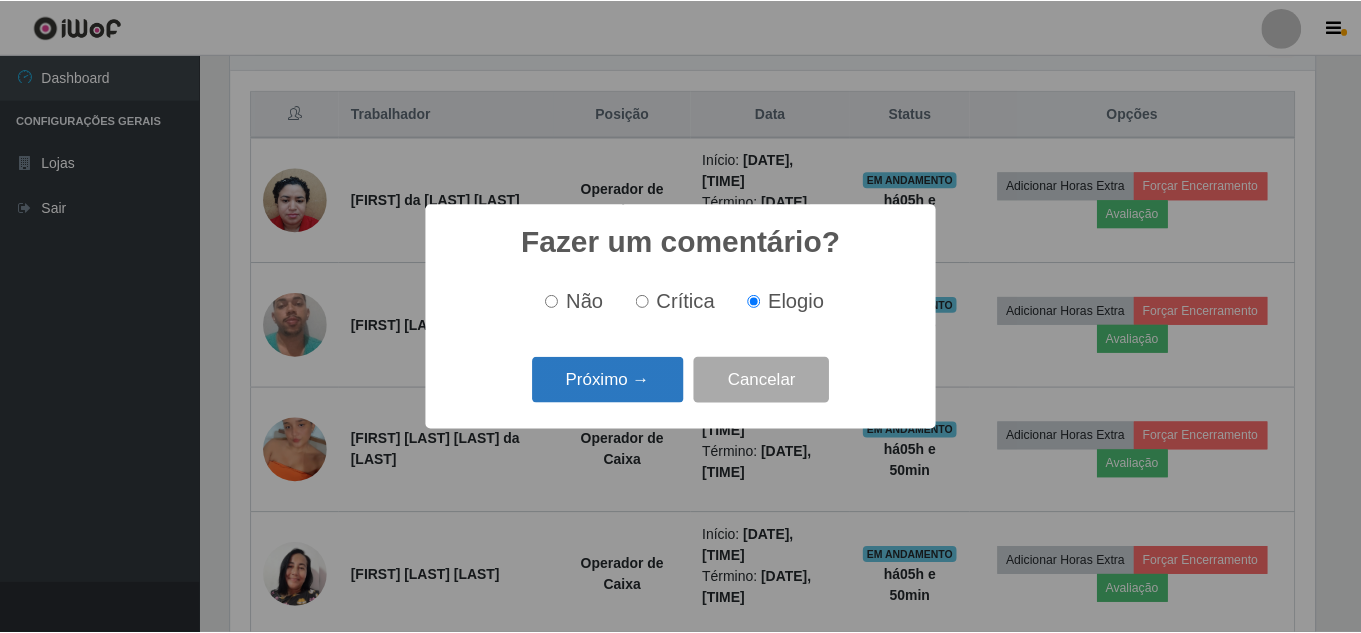 scroll, scrollTop: 999585, scrollLeft: 998911, axis: both 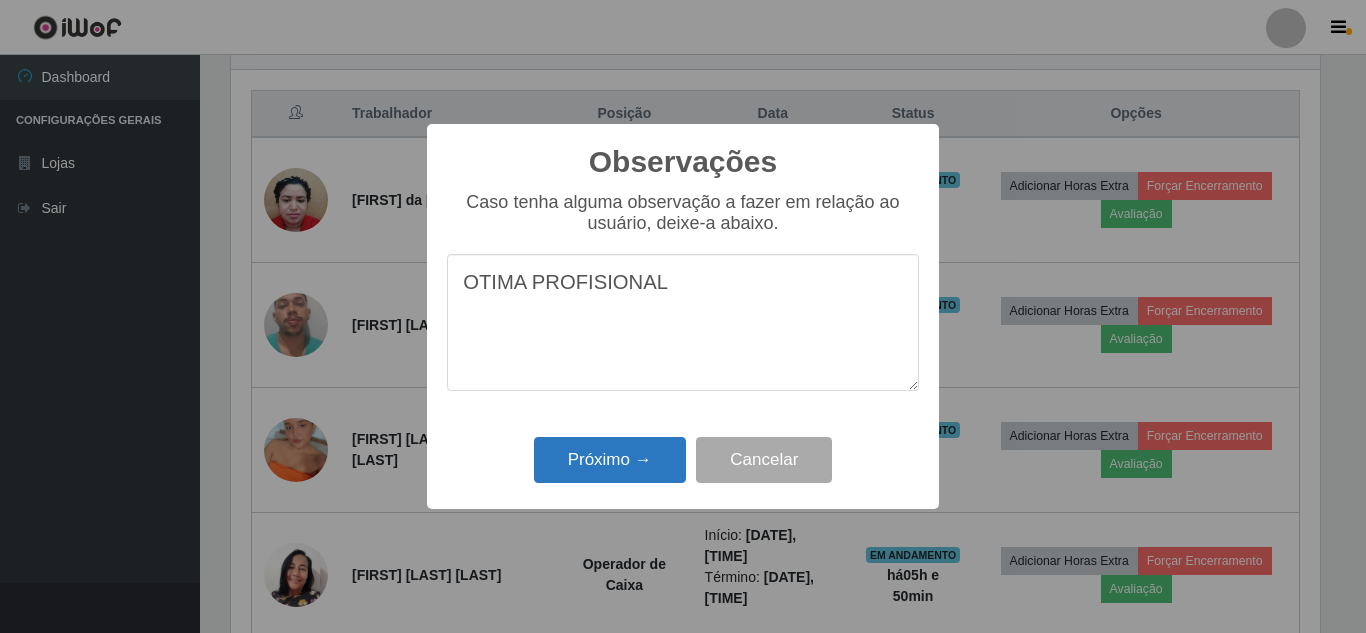 type on "OTIMA PROFISIONAL" 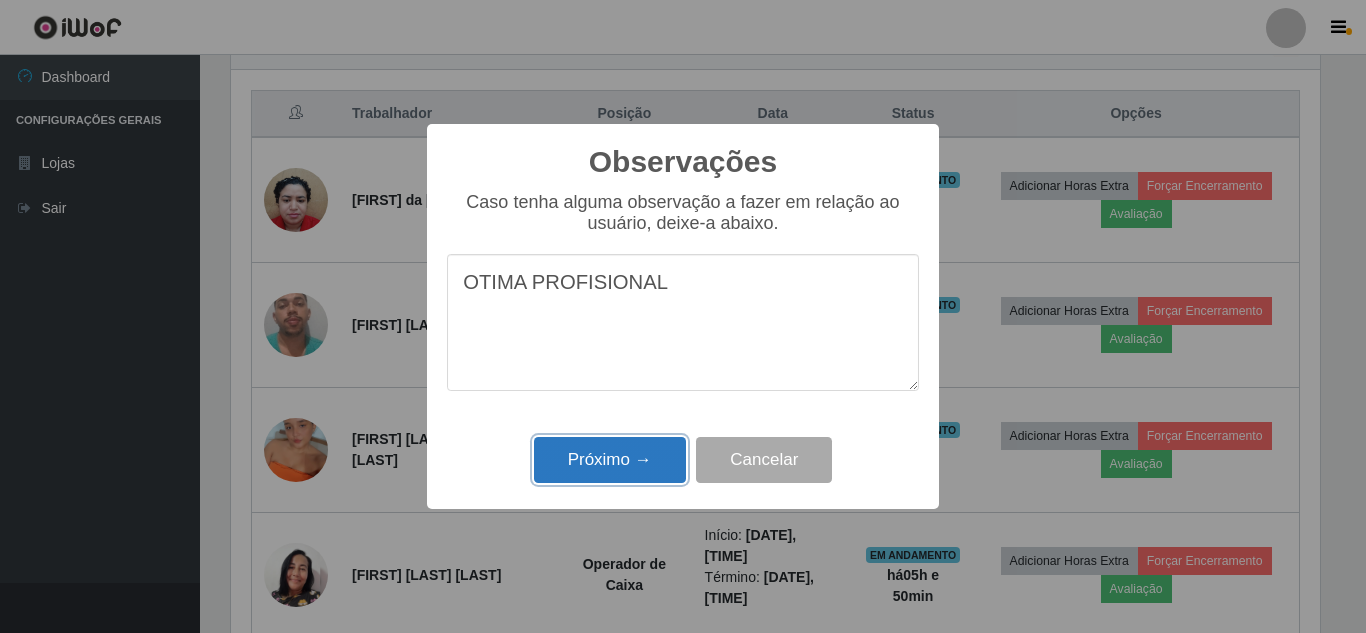 click on "Próximo →" at bounding box center [610, 460] 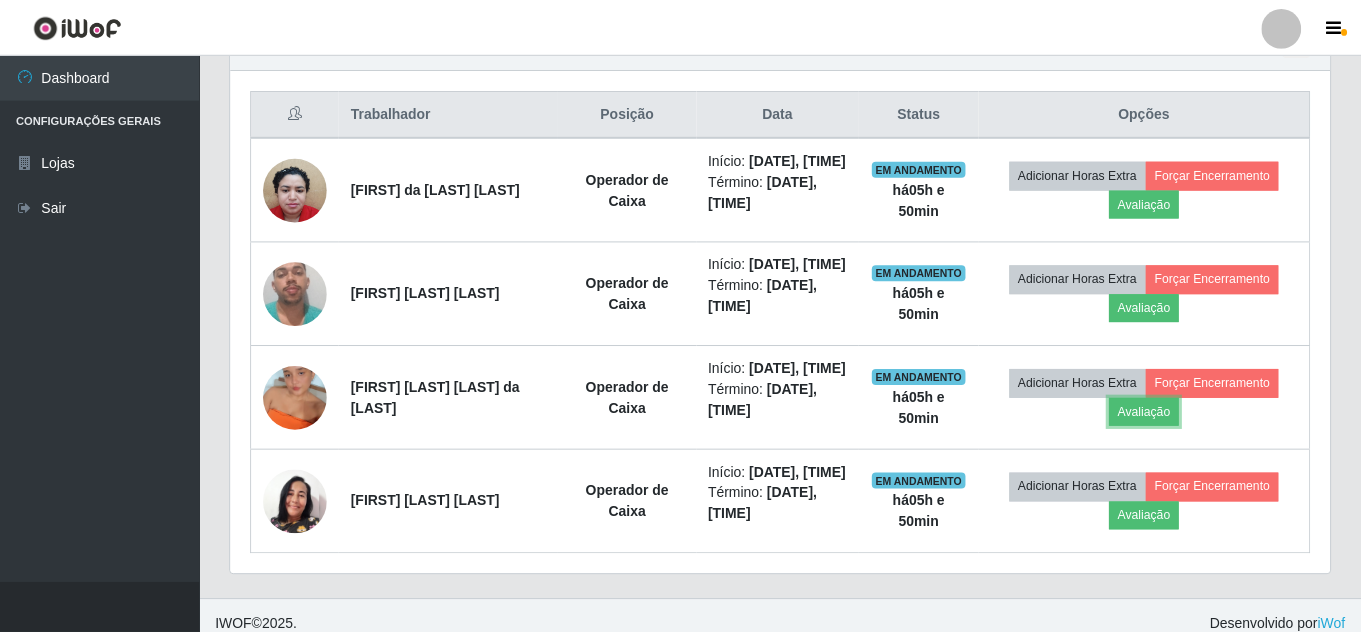 scroll, scrollTop: 999585, scrollLeft: 998901, axis: both 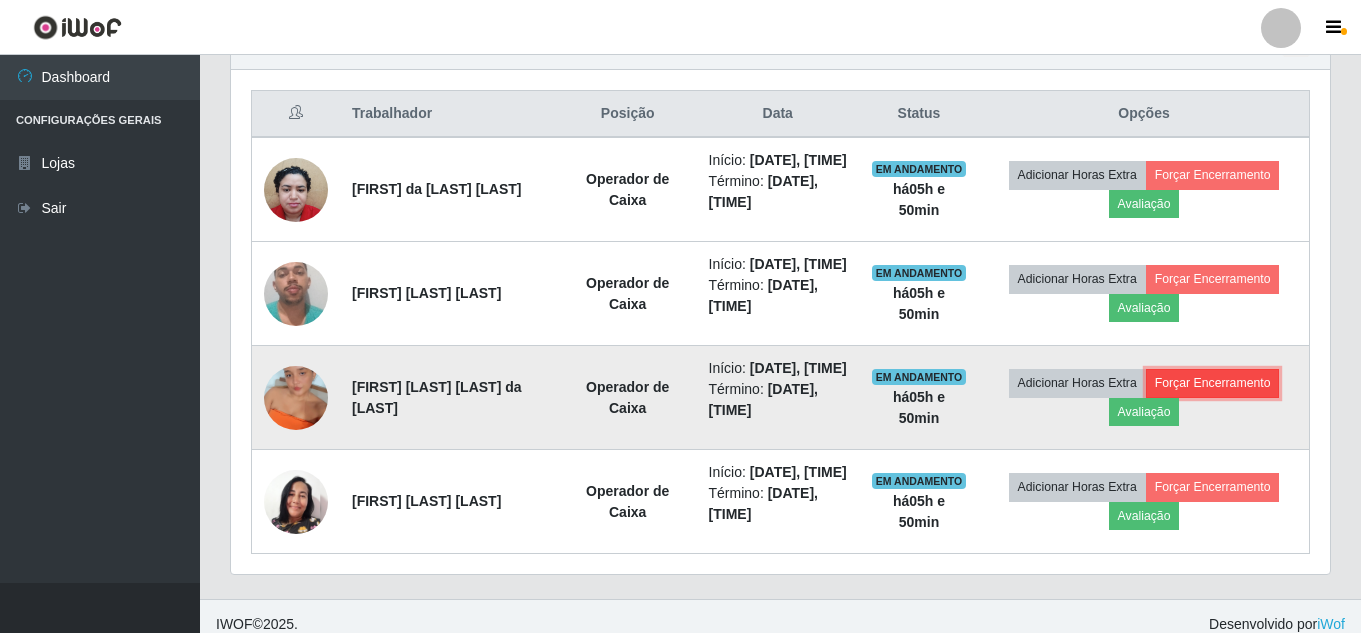 click on "Forçar Encerramento" at bounding box center (1213, 383) 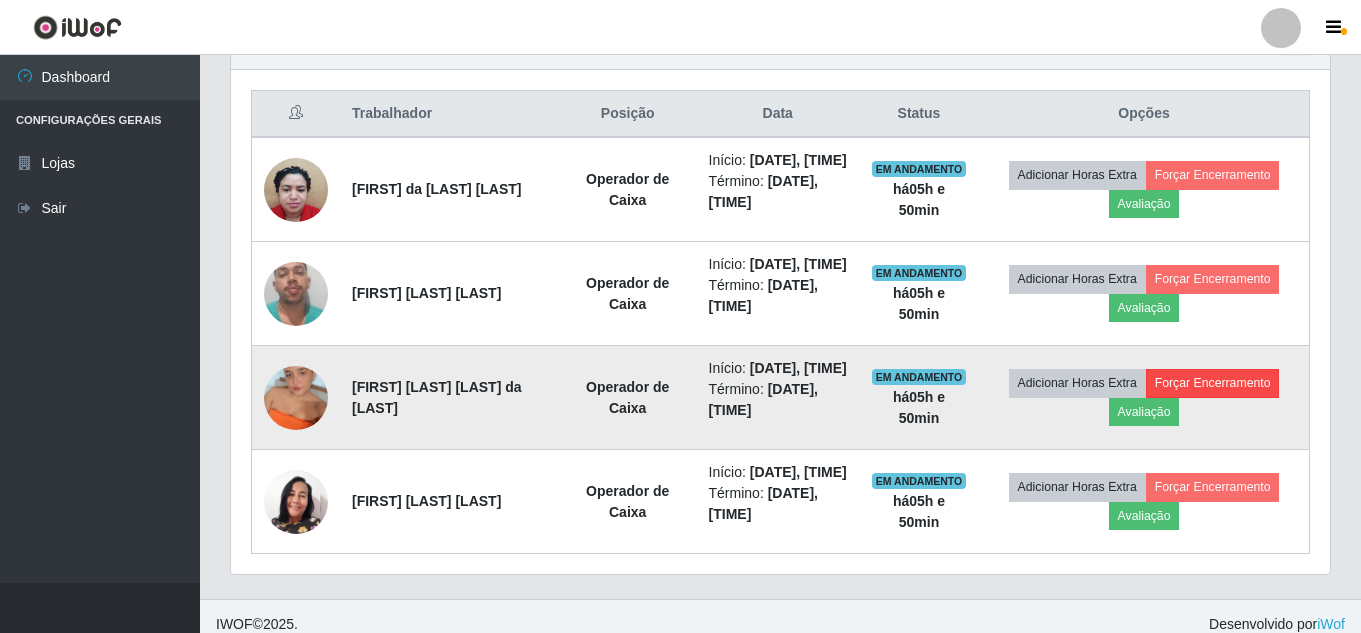 scroll, scrollTop: 999585, scrollLeft: 998911, axis: both 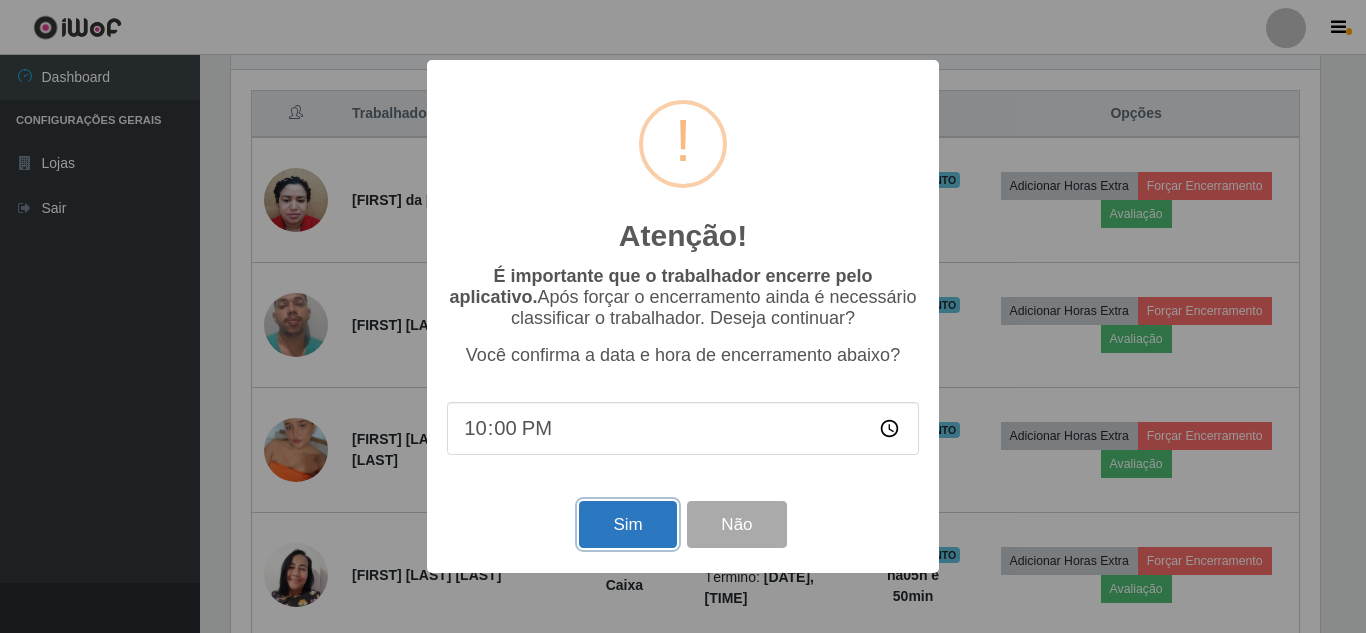 click on "Sim" at bounding box center (627, 524) 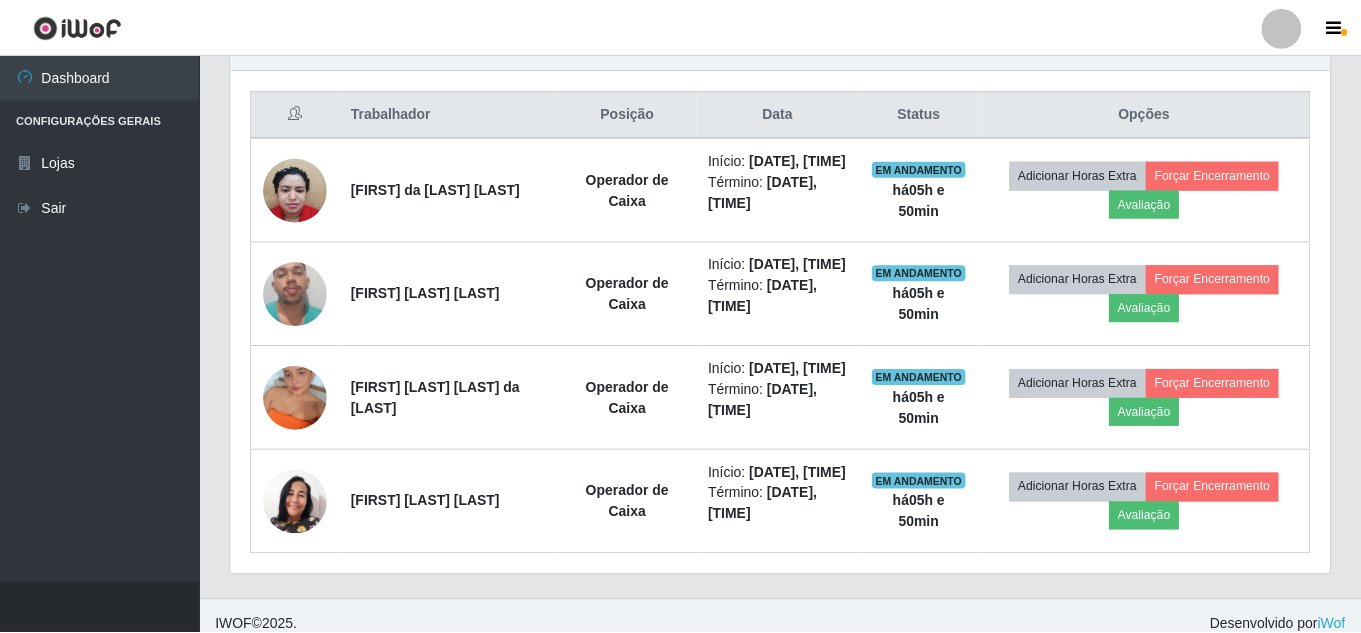 scroll, scrollTop: 999585, scrollLeft: 998901, axis: both 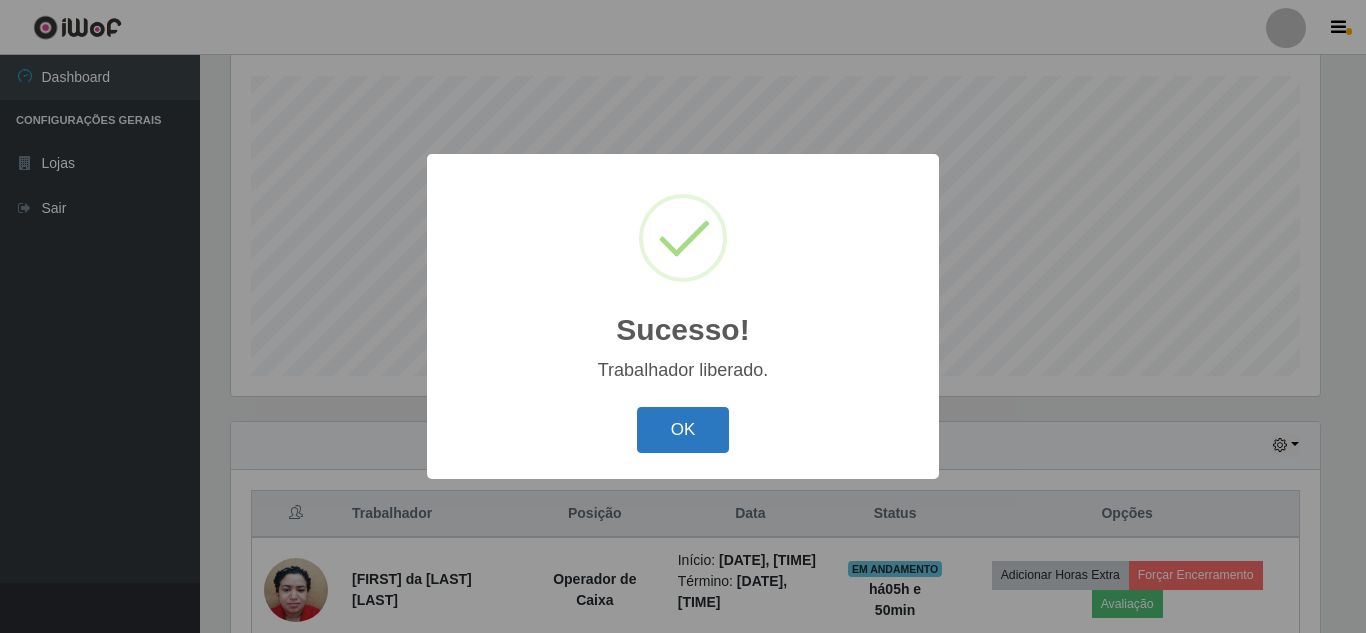 click on "OK" at bounding box center (683, 430) 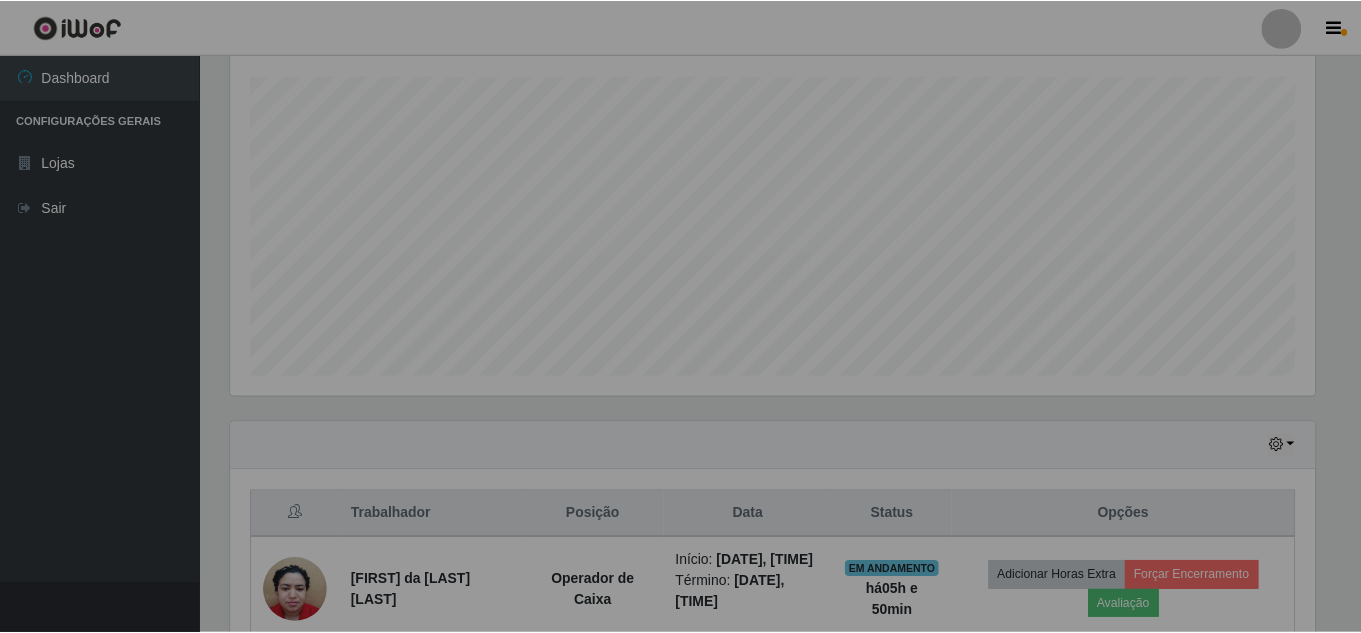 scroll, scrollTop: 999585, scrollLeft: 998901, axis: both 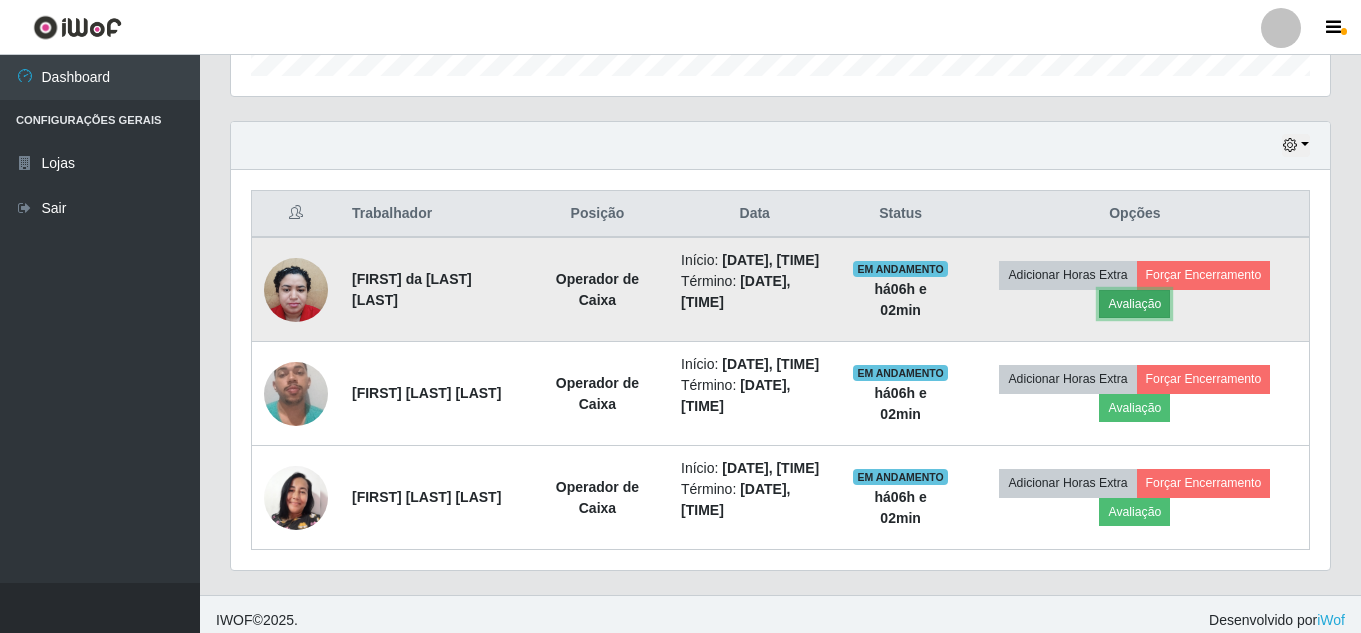 click on "Avaliação" at bounding box center (1134, 304) 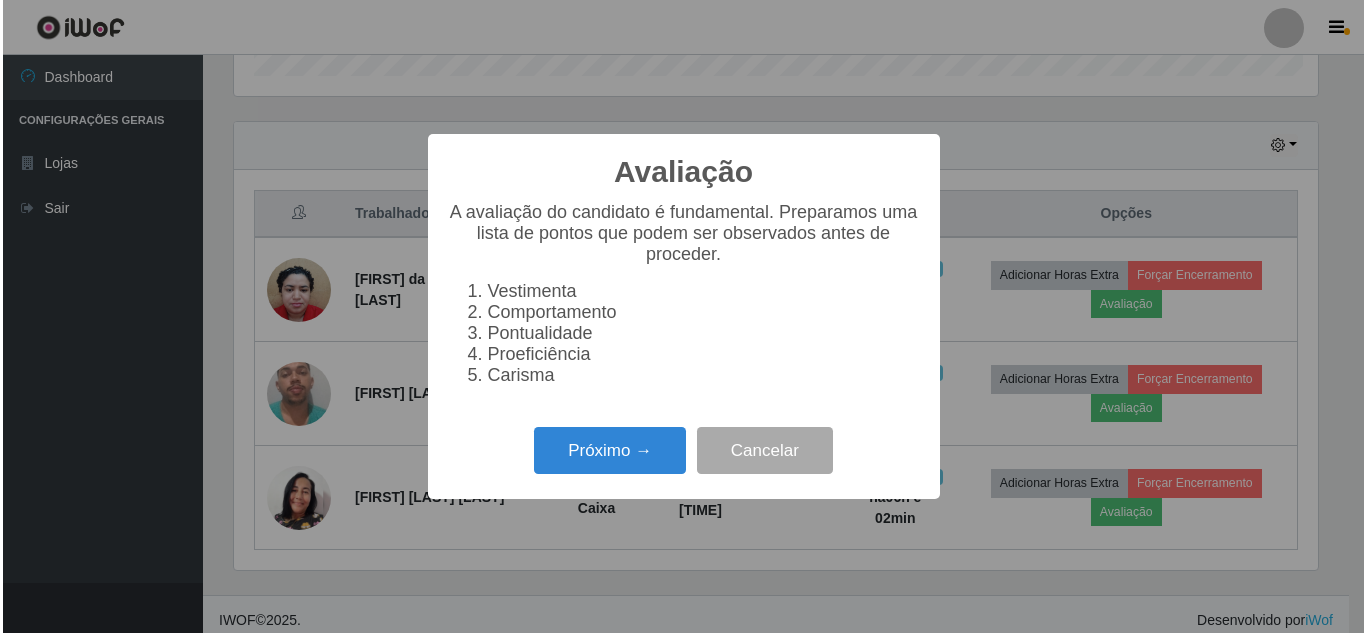 scroll, scrollTop: 999585, scrollLeft: 998911, axis: both 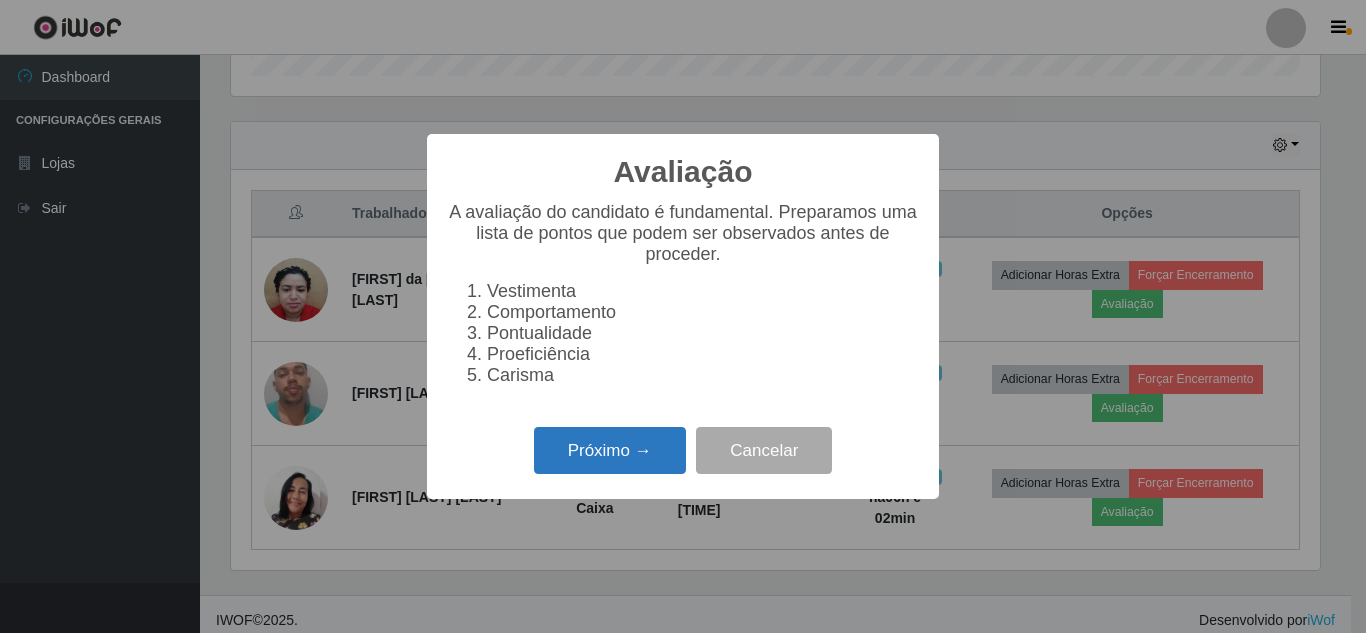 click on "Próximo →" at bounding box center [610, 450] 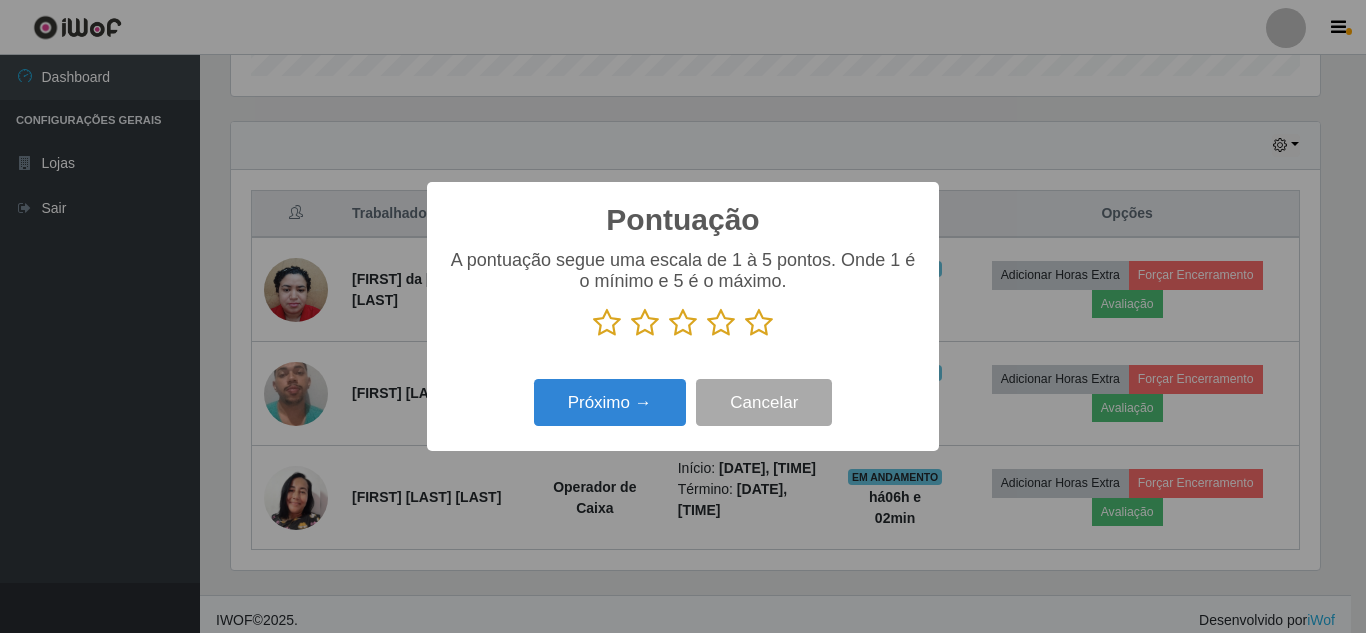 scroll, scrollTop: 999585, scrollLeft: 998911, axis: both 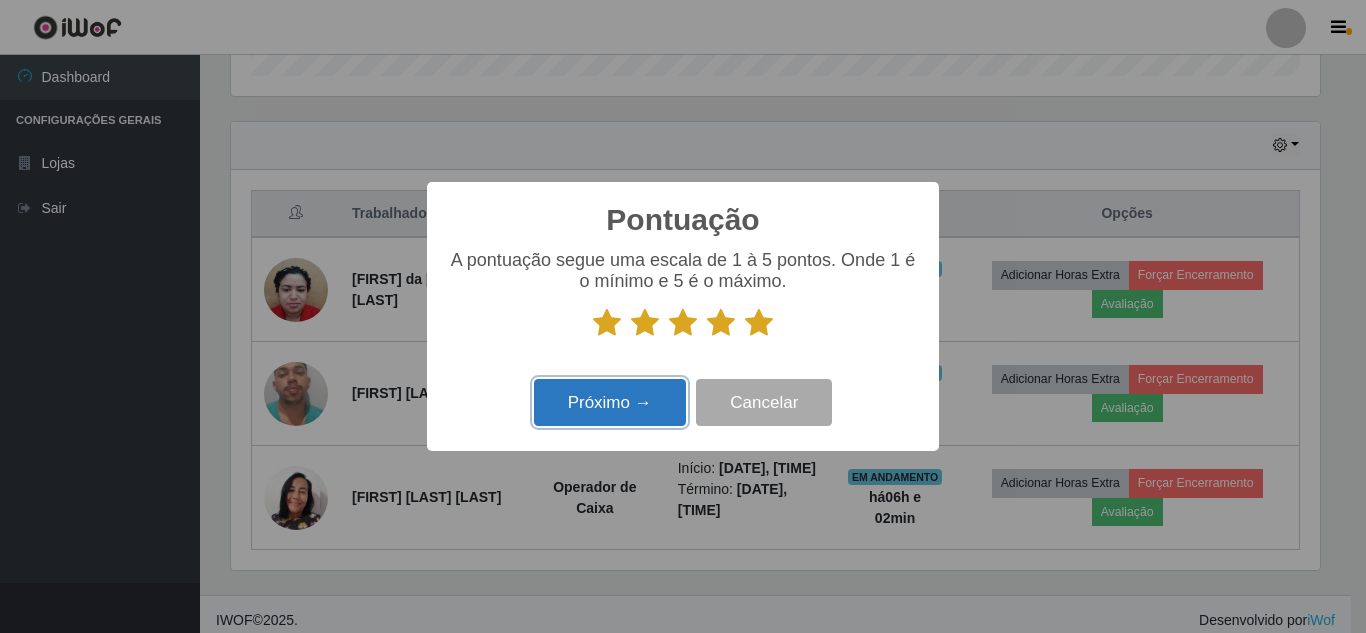 click on "Próximo →" at bounding box center [610, 402] 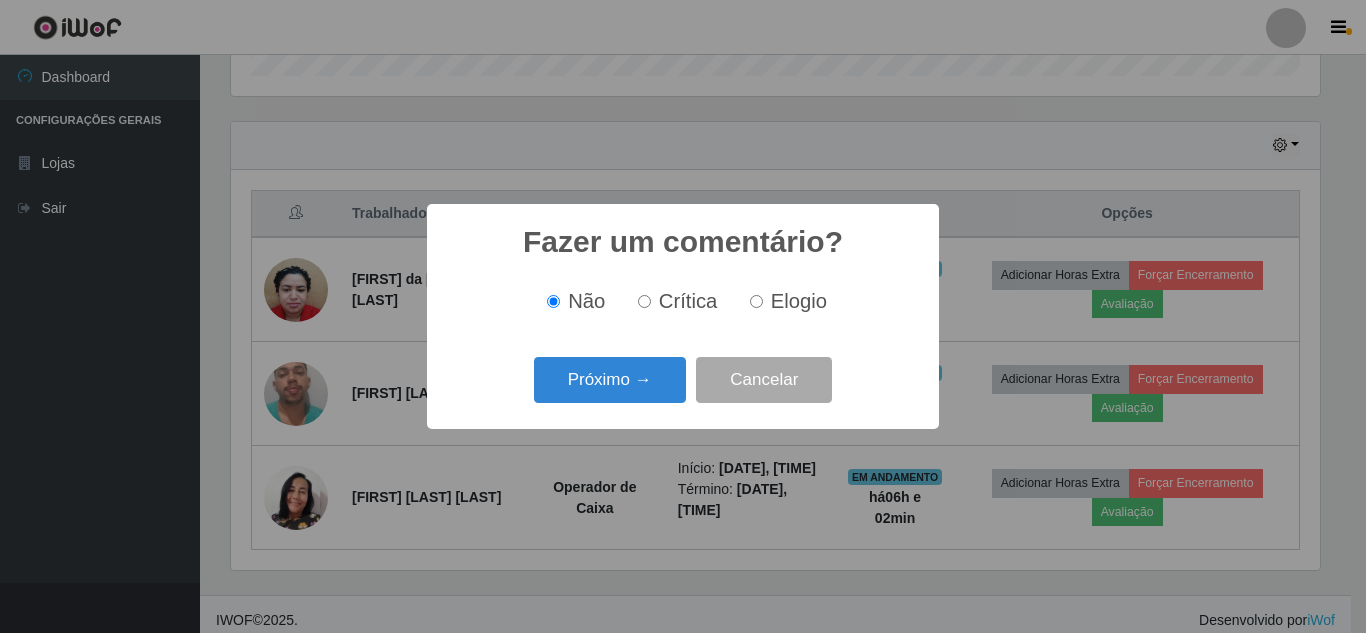 scroll, scrollTop: 999585, scrollLeft: 998911, axis: both 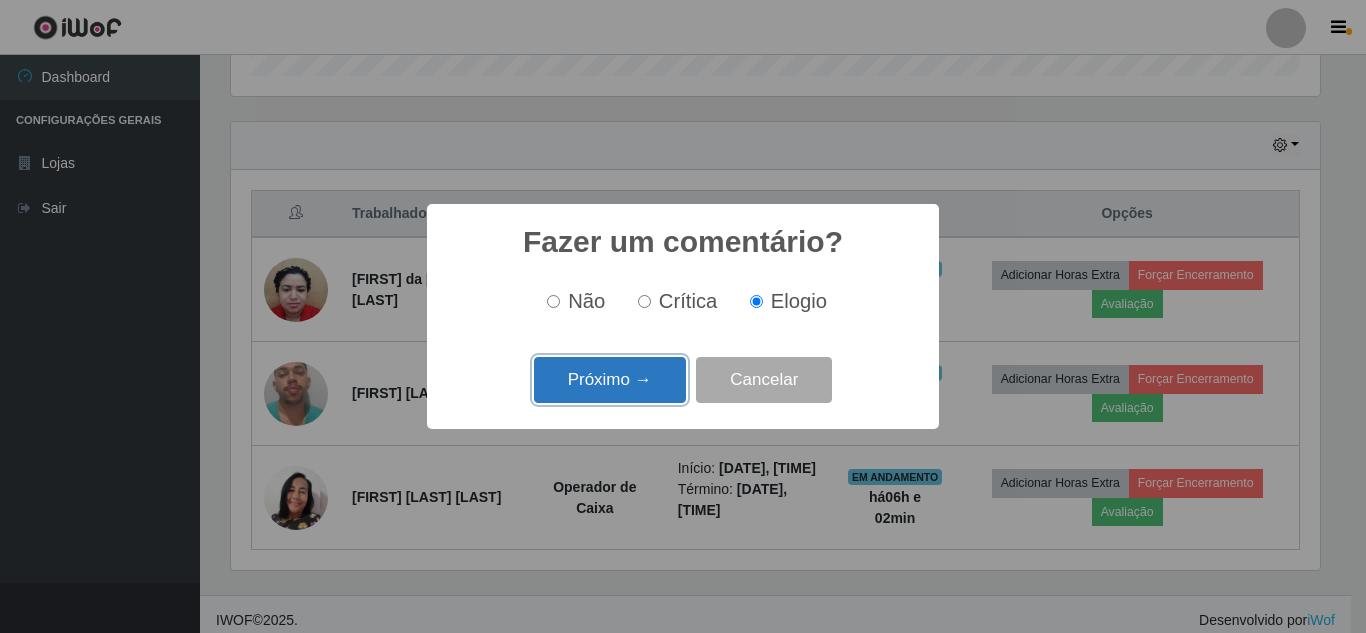 click on "Próximo →" at bounding box center [610, 380] 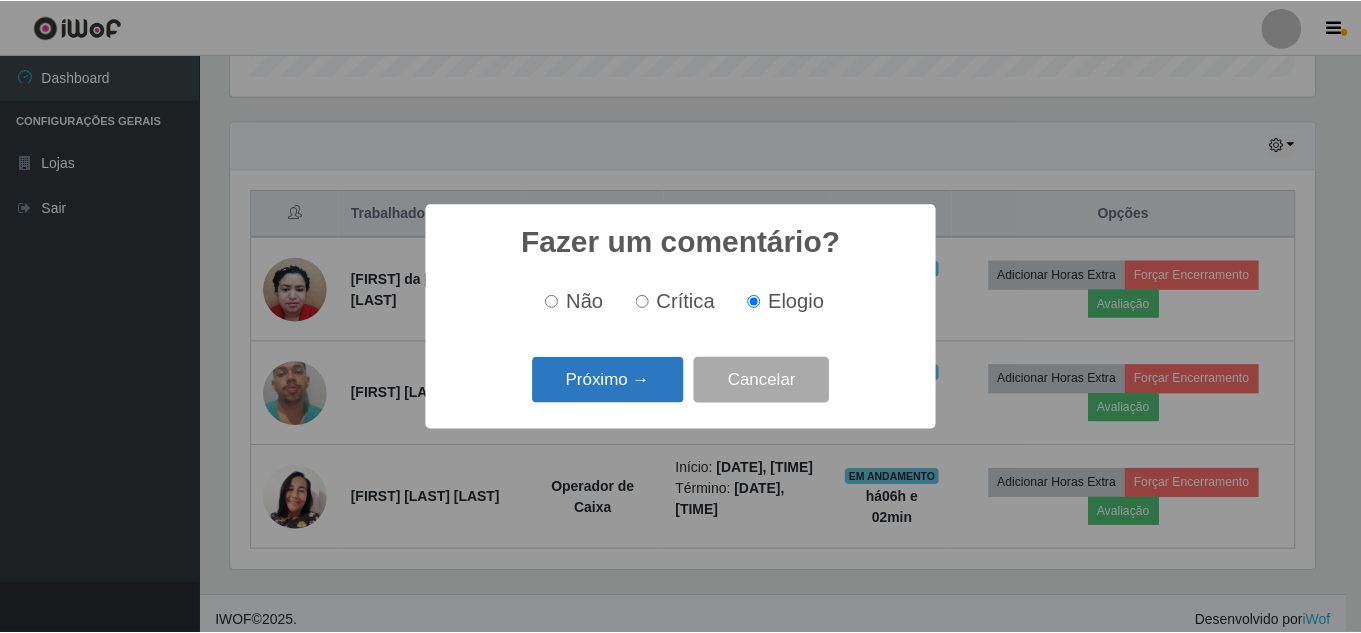 scroll, scrollTop: 999585, scrollLeft: 998911, axis: both 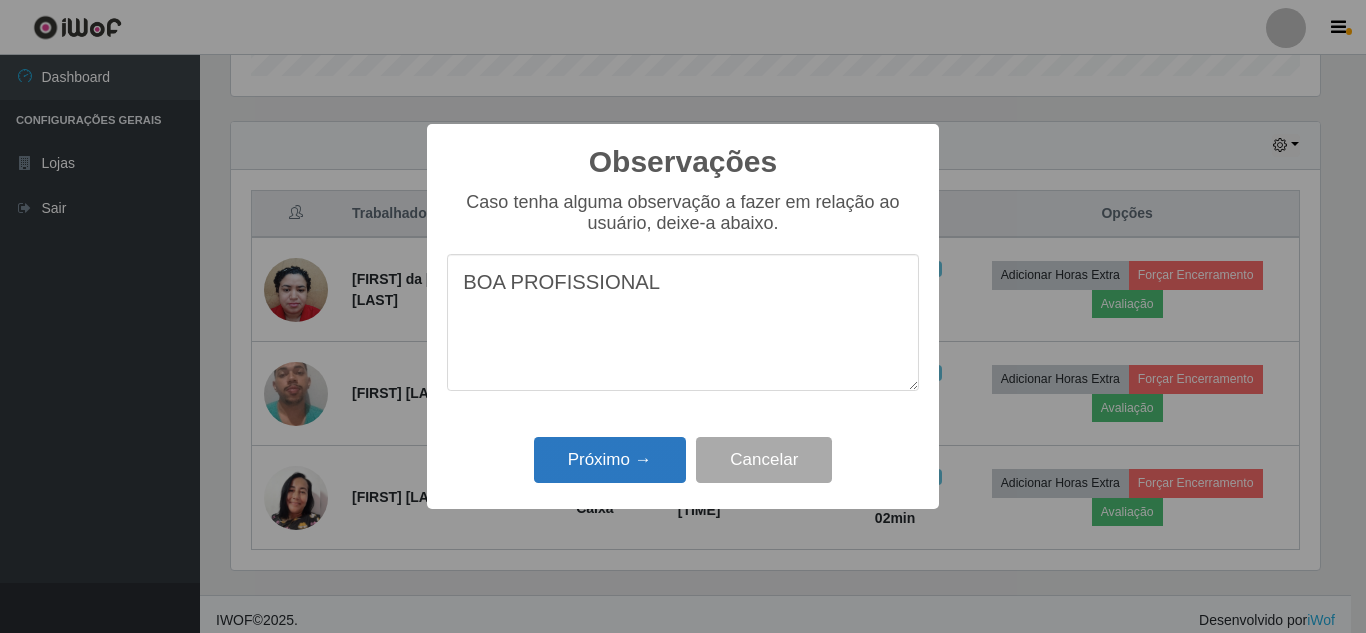 type on "BOA PROFISSIONAL" 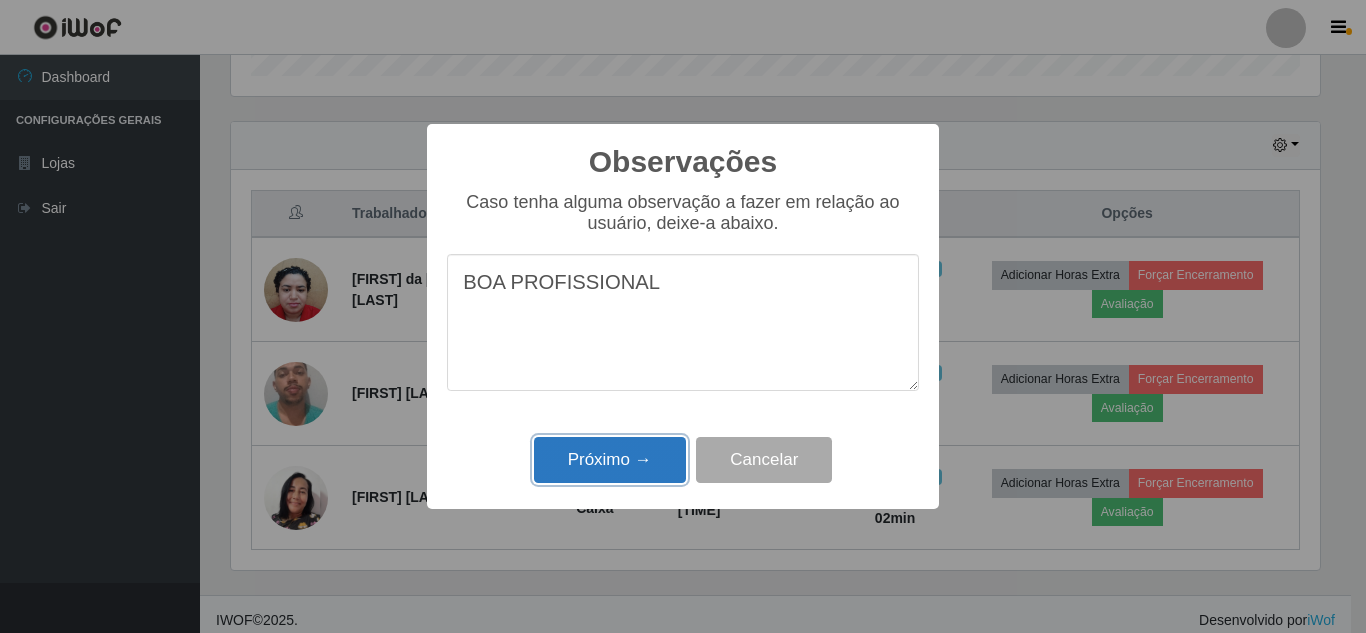 click on "Próximo →" at bounding box center [610, 460] 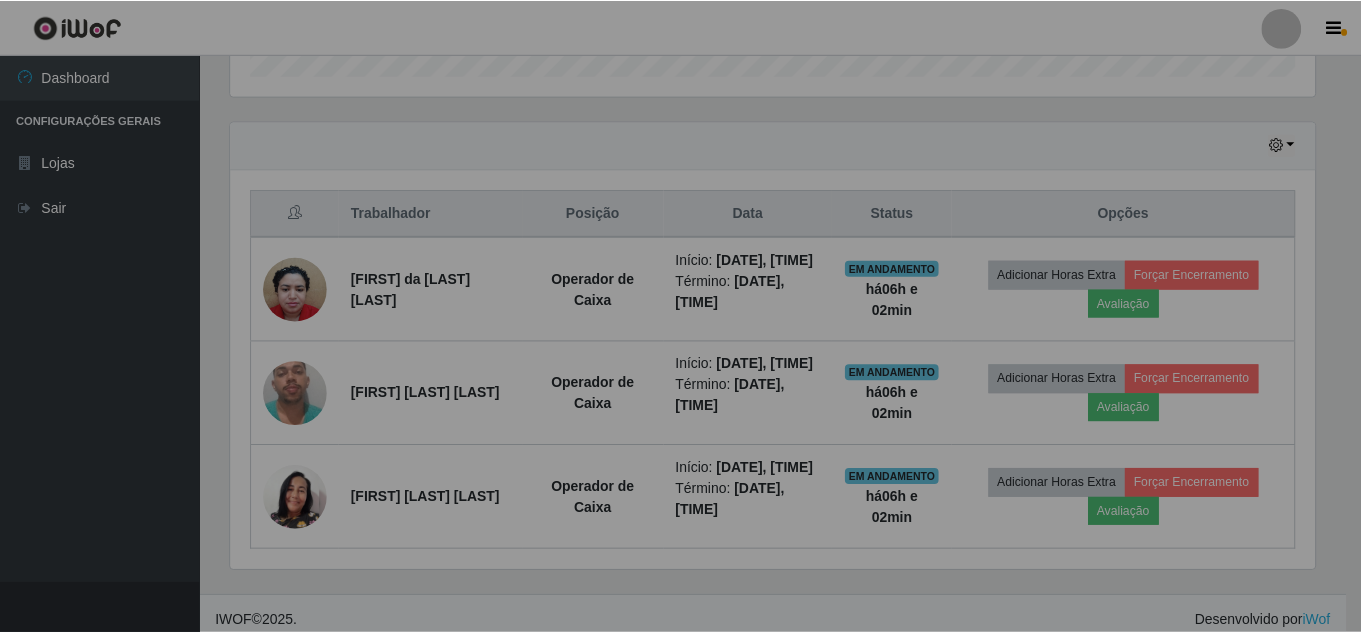 scroll, scrollTop: 999585, scrollLeft: 998901, axis: both 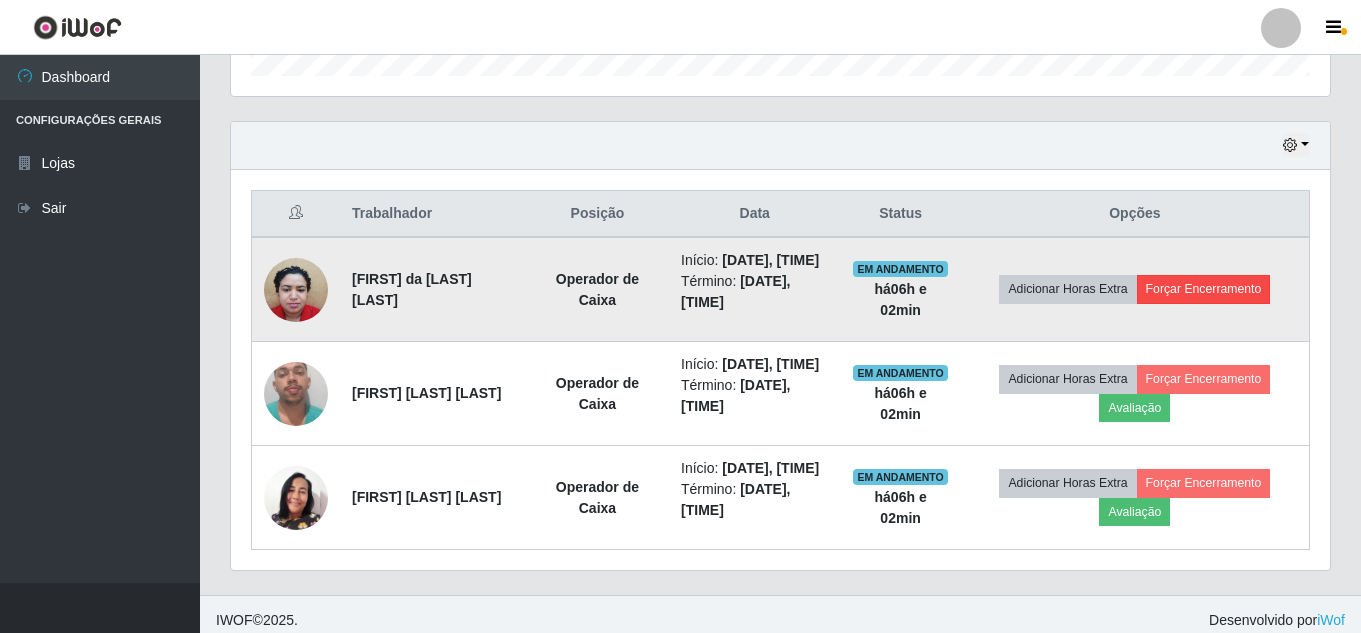 click on "Adicionar Horas Extra Forçar Encerramento" at bounding box center (1135, 289) 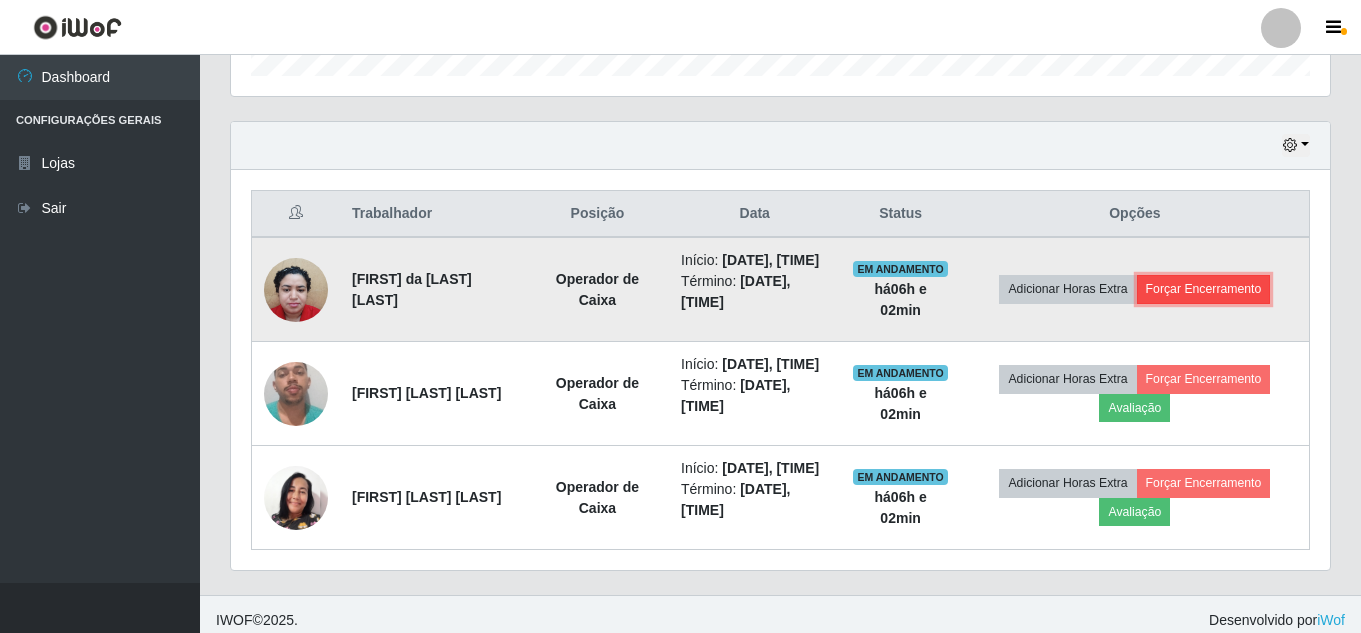 click on "Forçar Encerramento" at bounding box center (1204, 289) 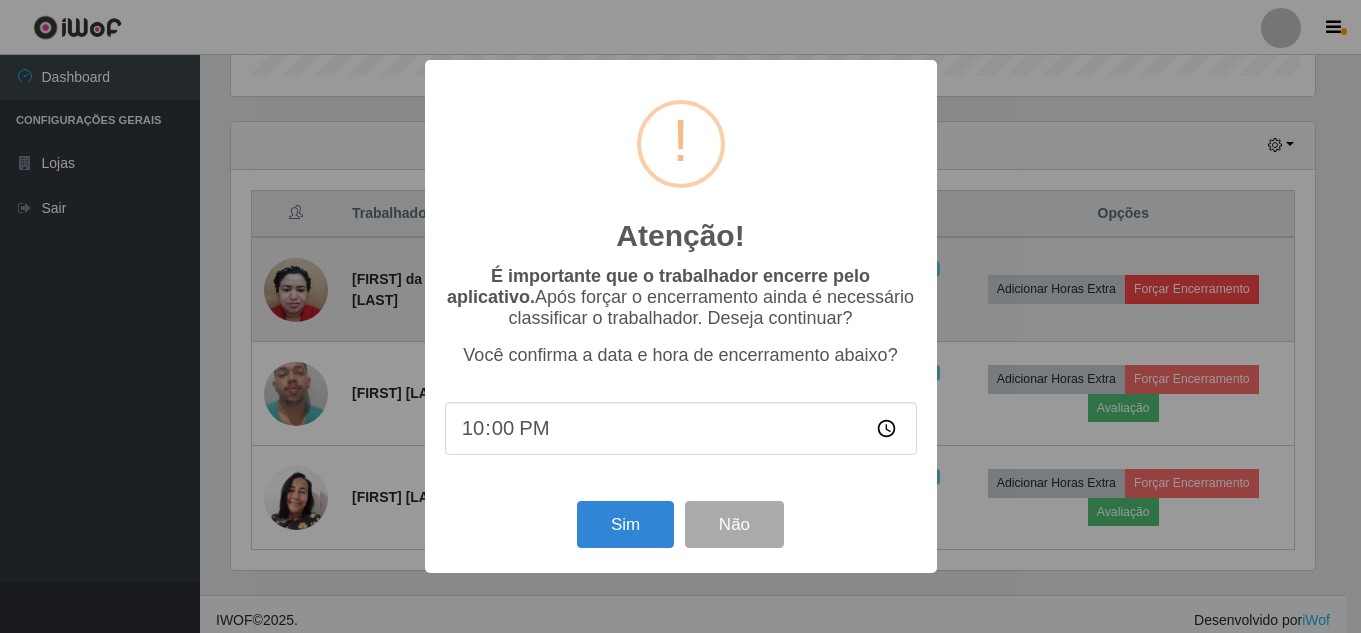 scroll, scrollTop: 999585, scrollLeft: 998911, axis: both 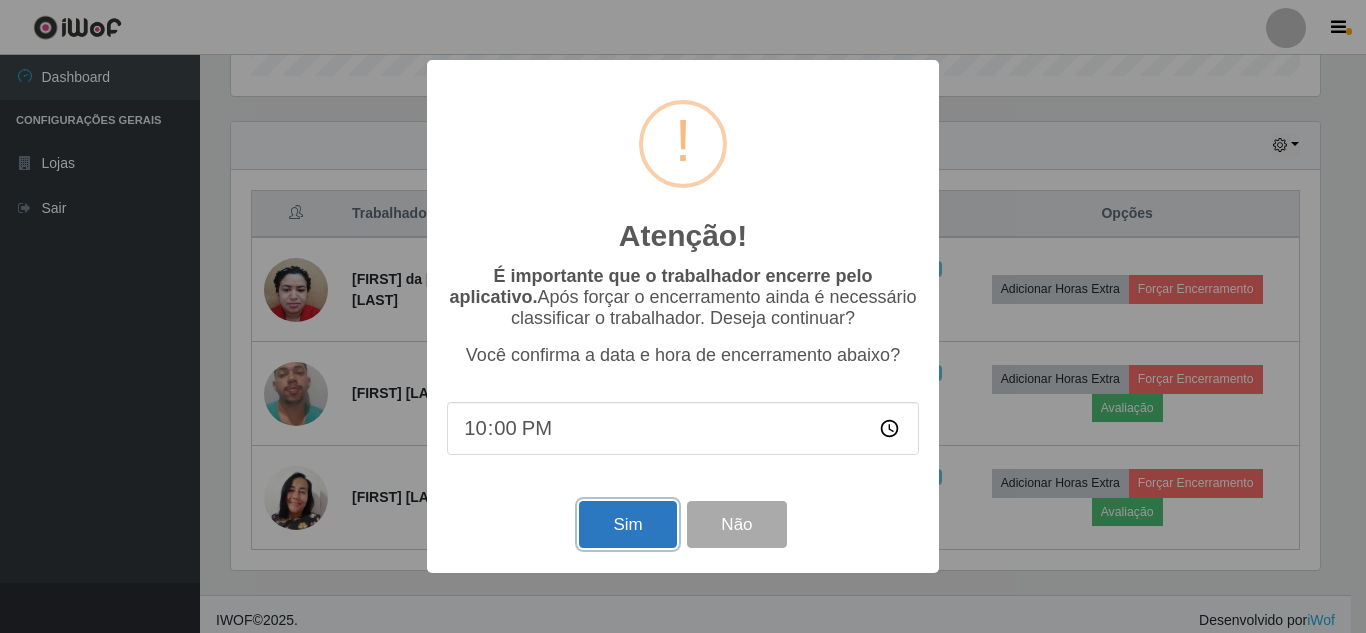 click on "Sim" at bounding box center (627, 524) 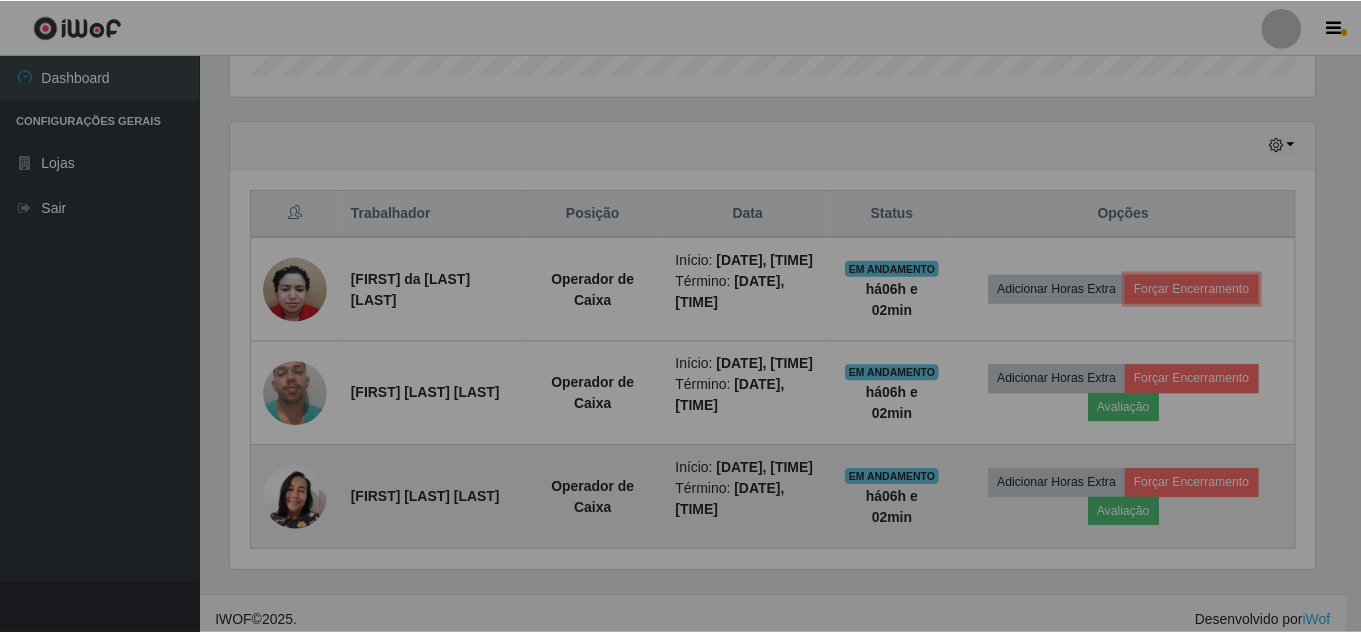 scroll, scrollTop: 999585, scrollLeft: 998901, axis: both 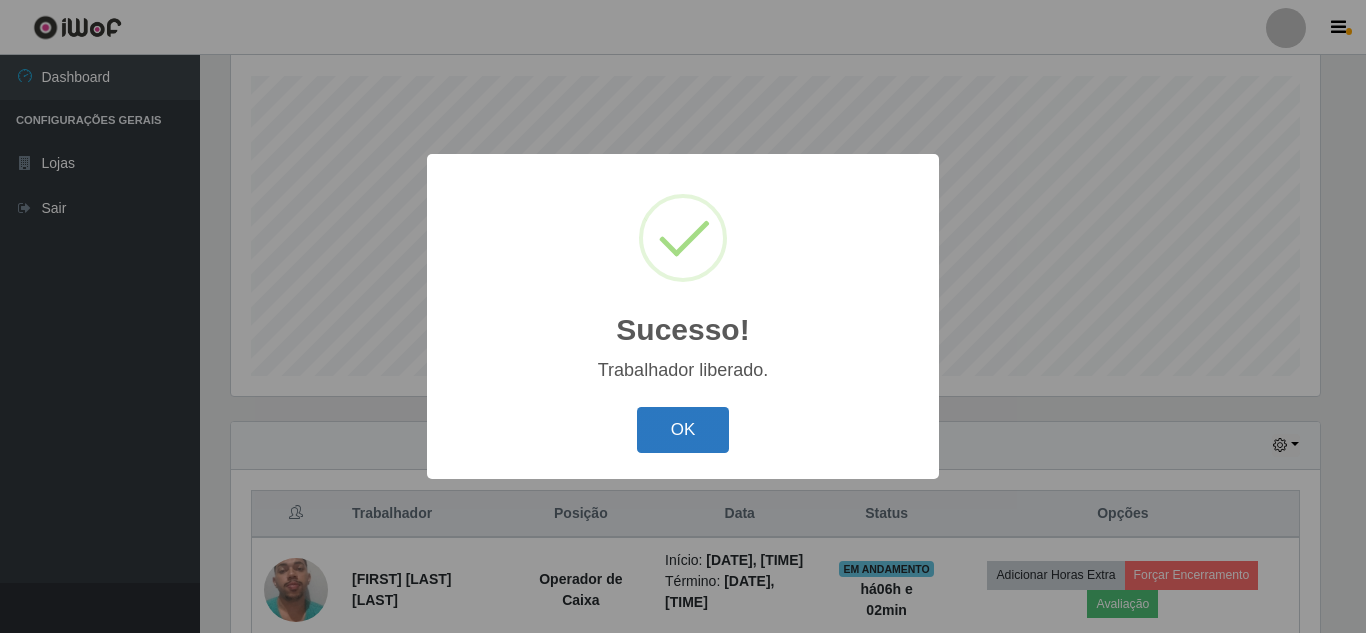 click on "OK" at bounding box center (683, 430) 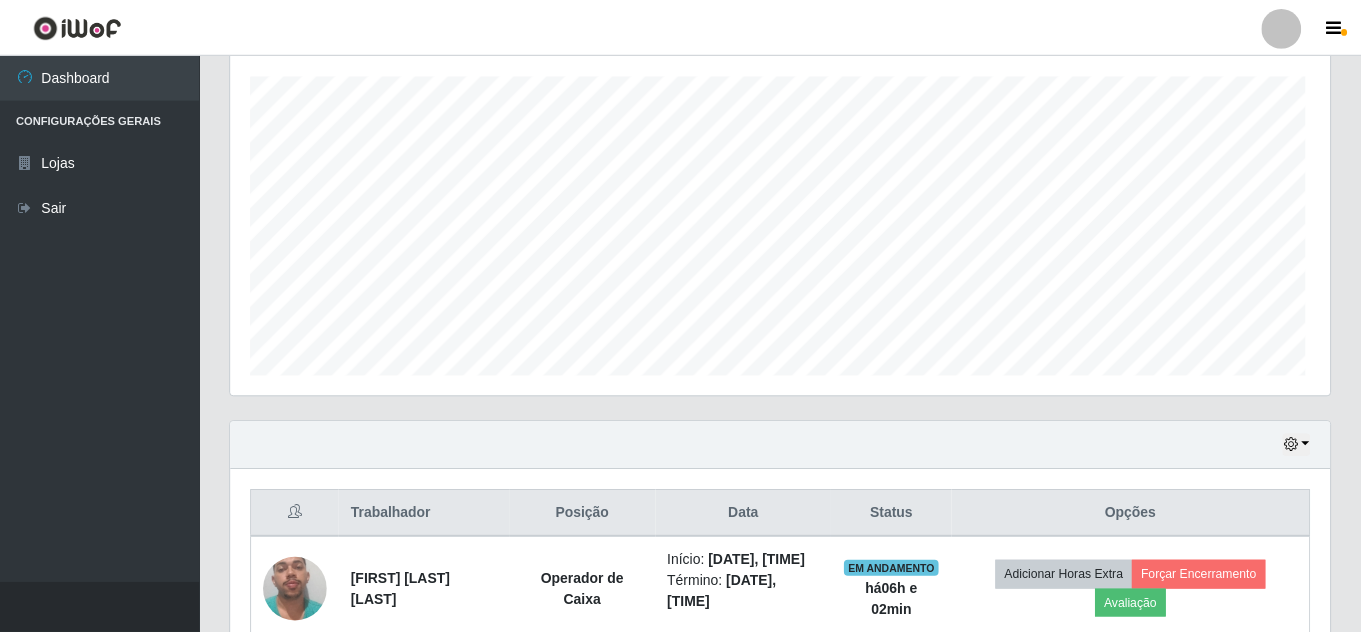 scroll, scrollTop: 999585, scrollLeft: 998901, axis: both 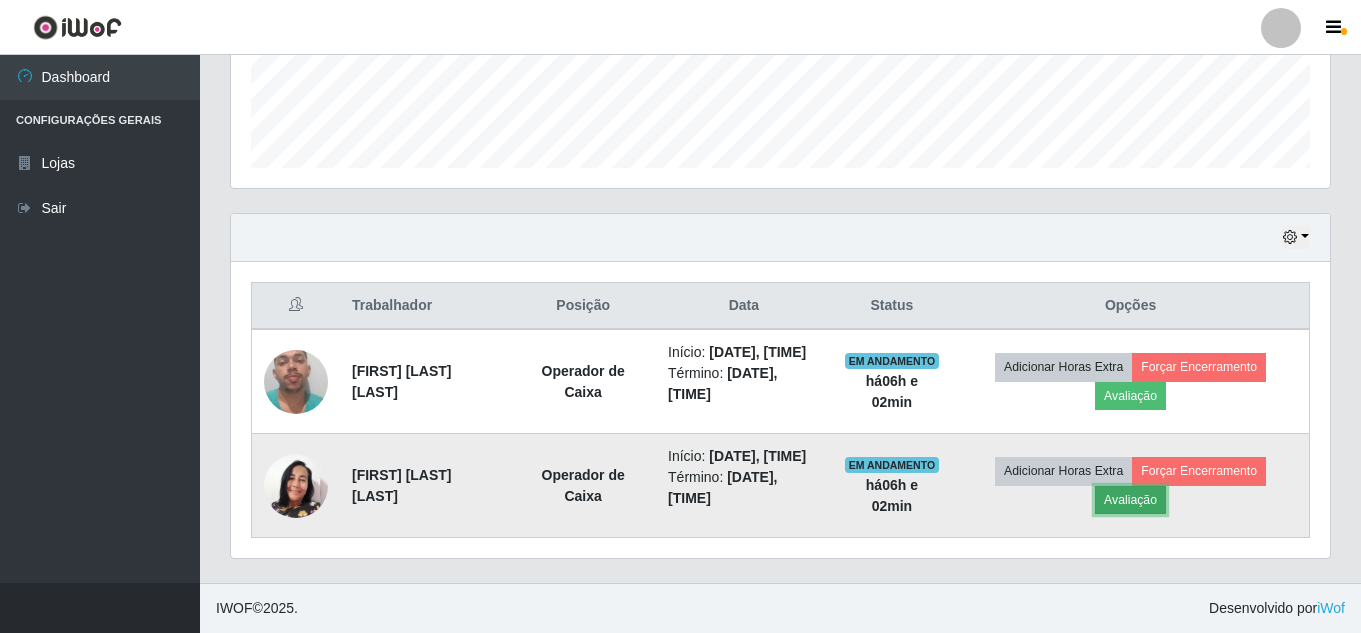 click on "Avaliação" at bounding box center [1130, 500] 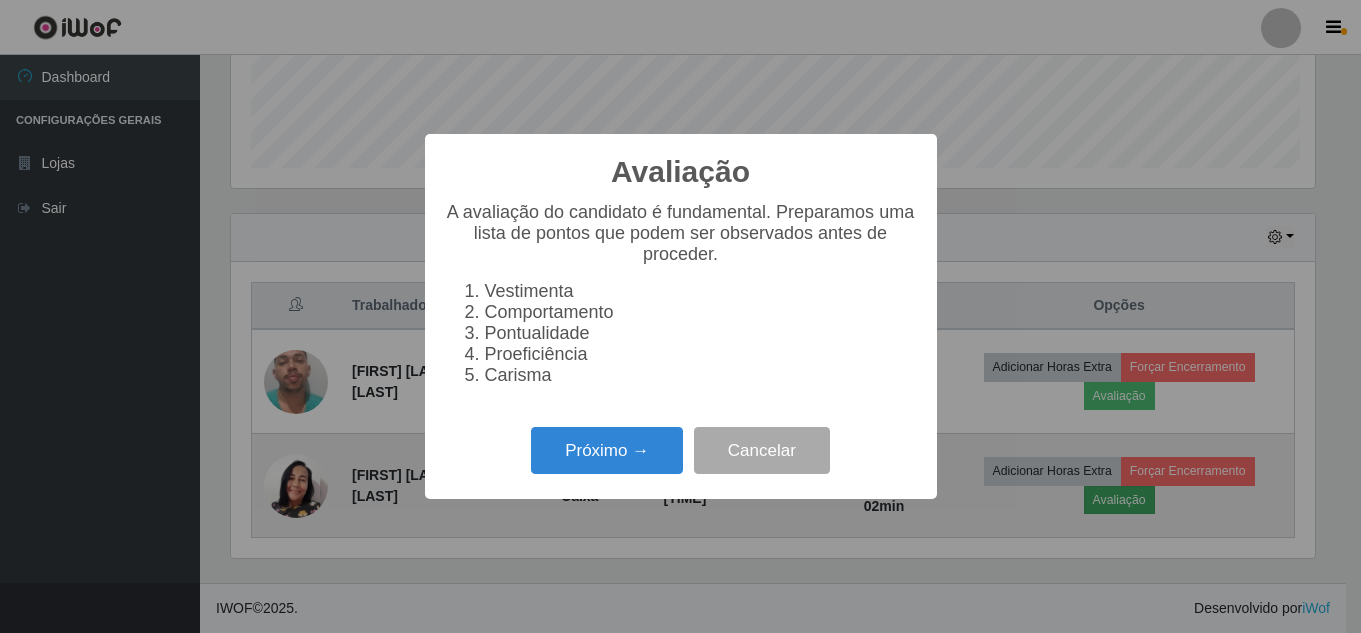 scroll, scrollTop: 999585, scrollLeft: 998911, axis: both 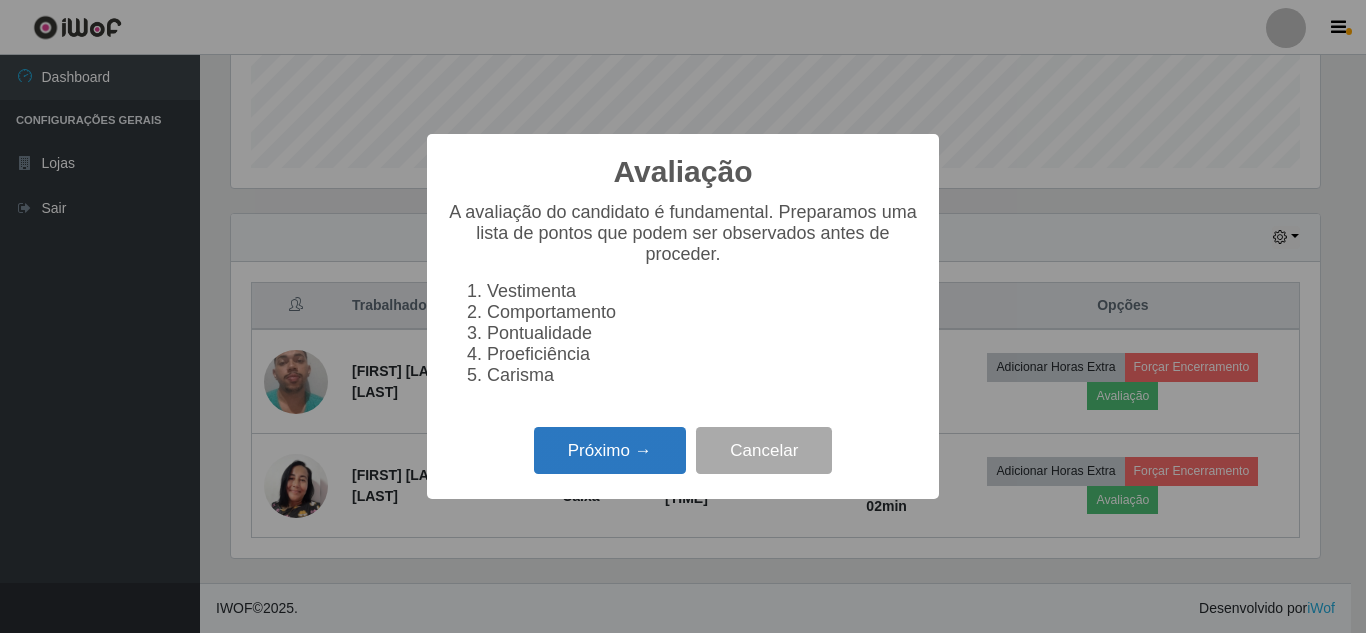 click on "Próximo →" at bounding box center (610, 450) 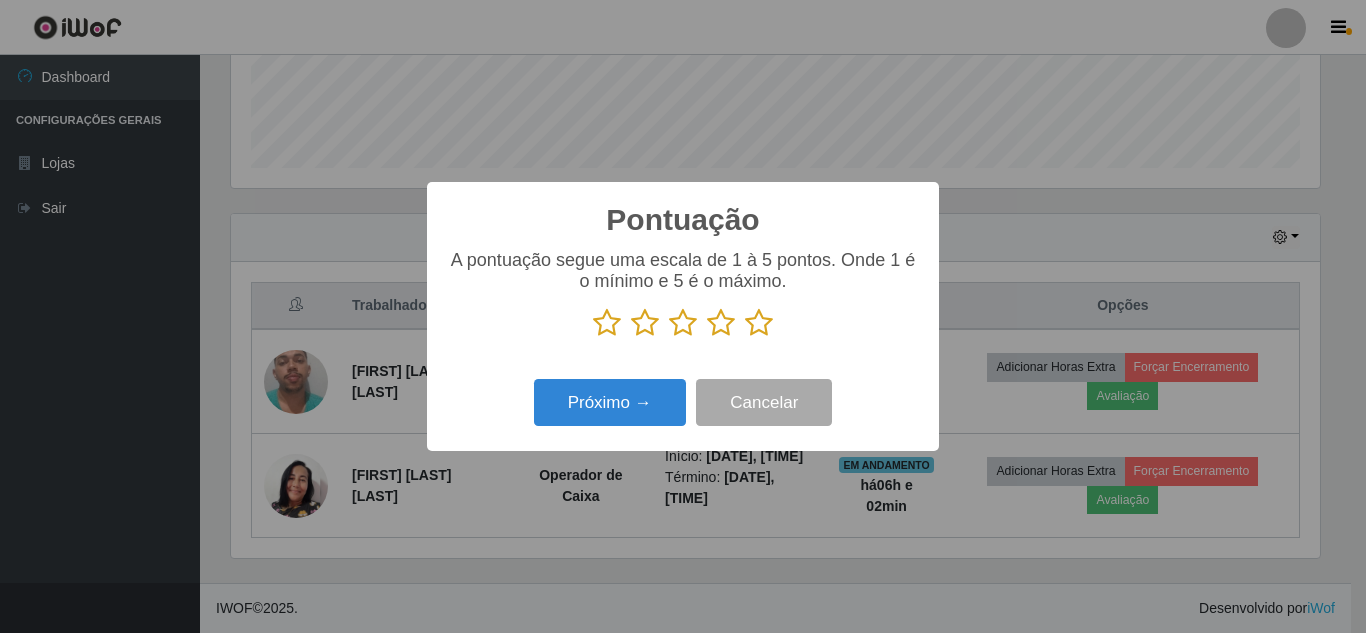 click at bounding box center (759, 323) 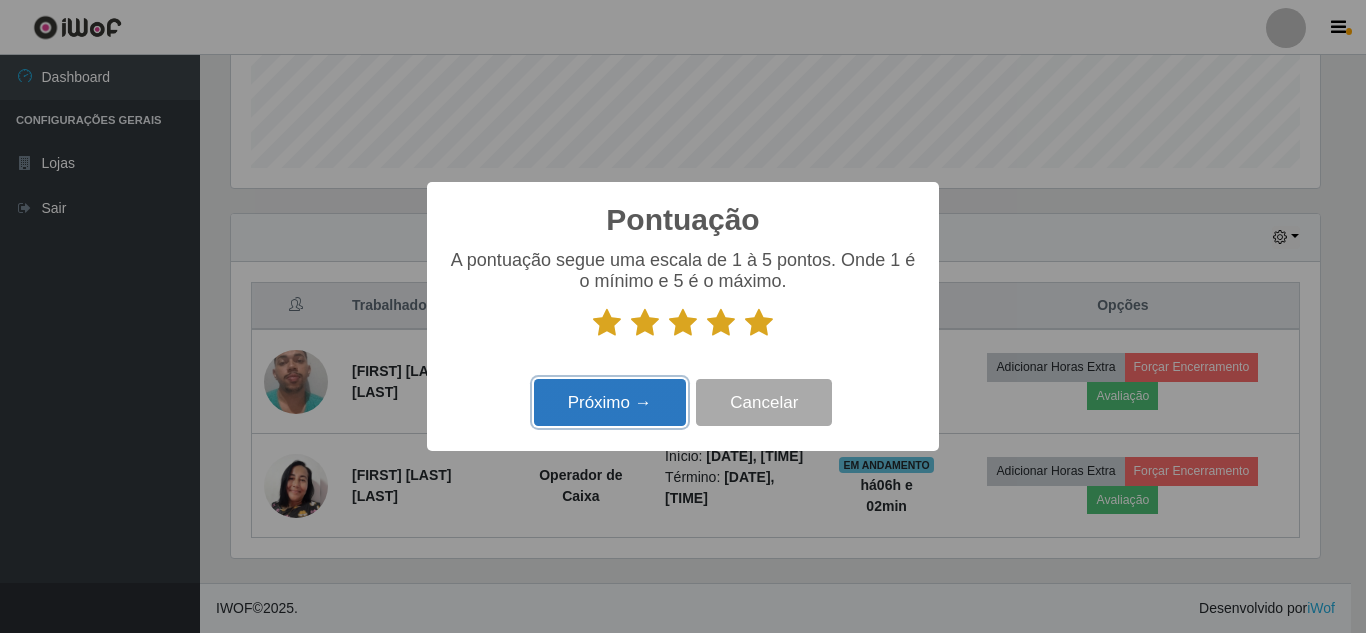 click on "Próximo →" at bounding box center (610, 402) 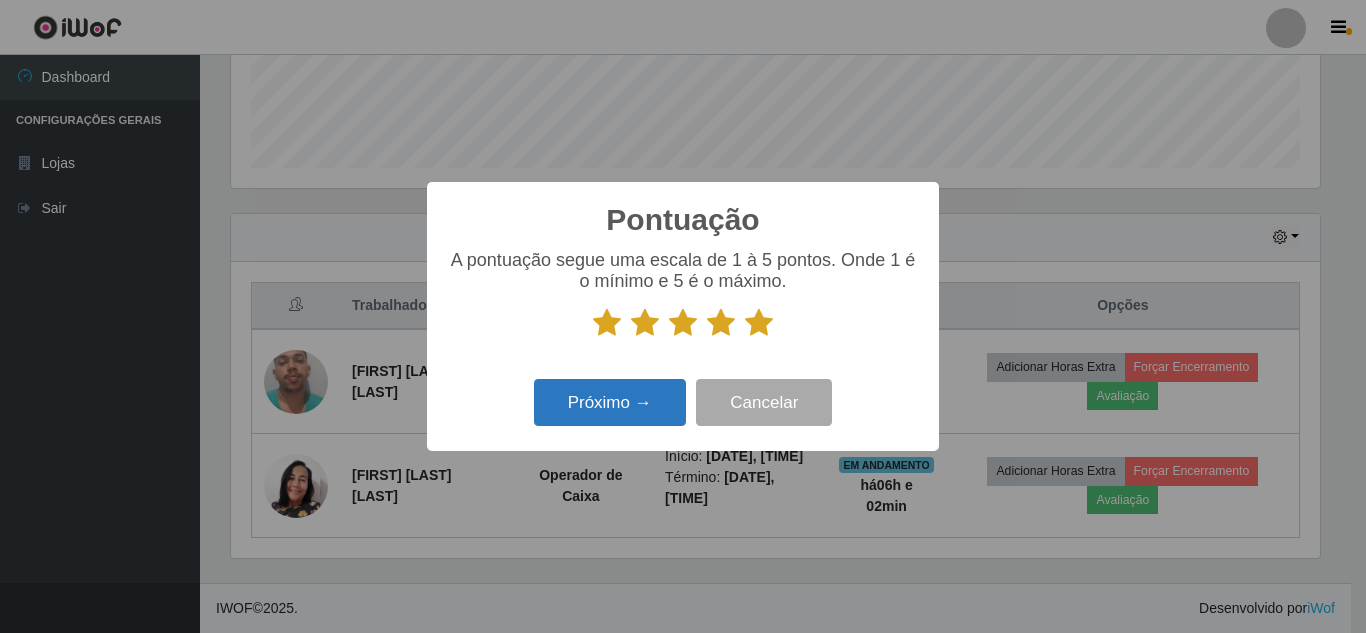 scroll, scrollTop: 999585, scrollLeft: 998911, axis: both 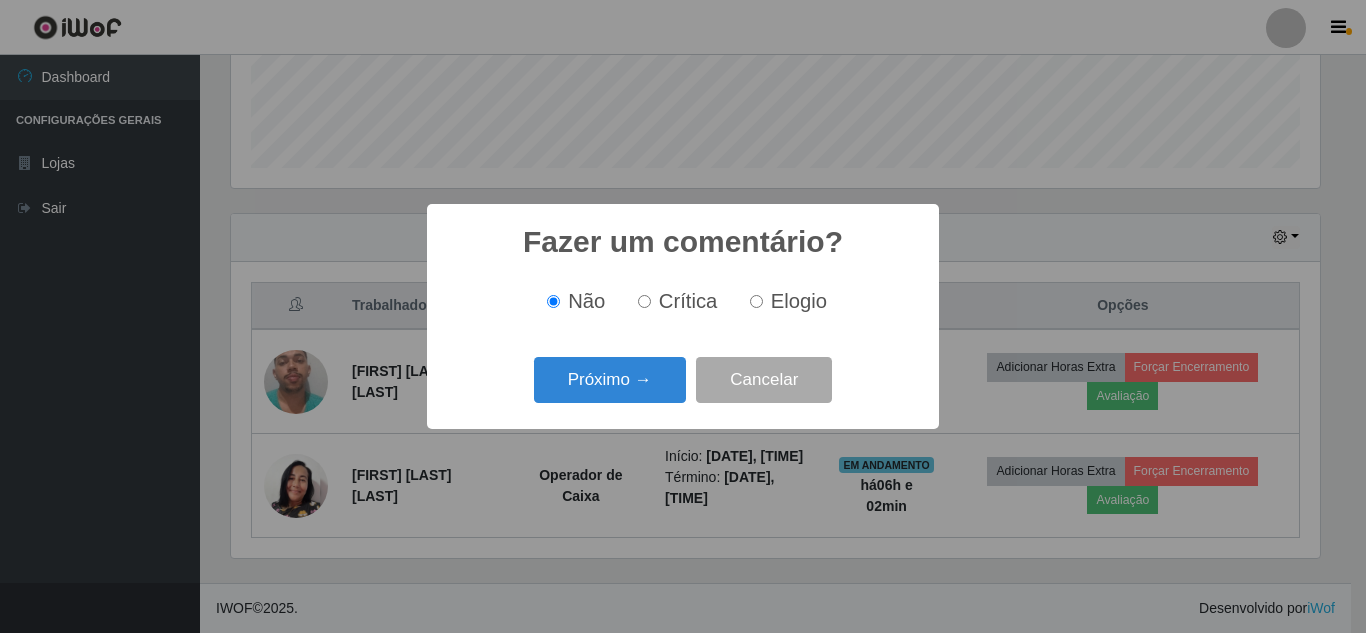 click on "Elogio" at bounding box center (756, 301) 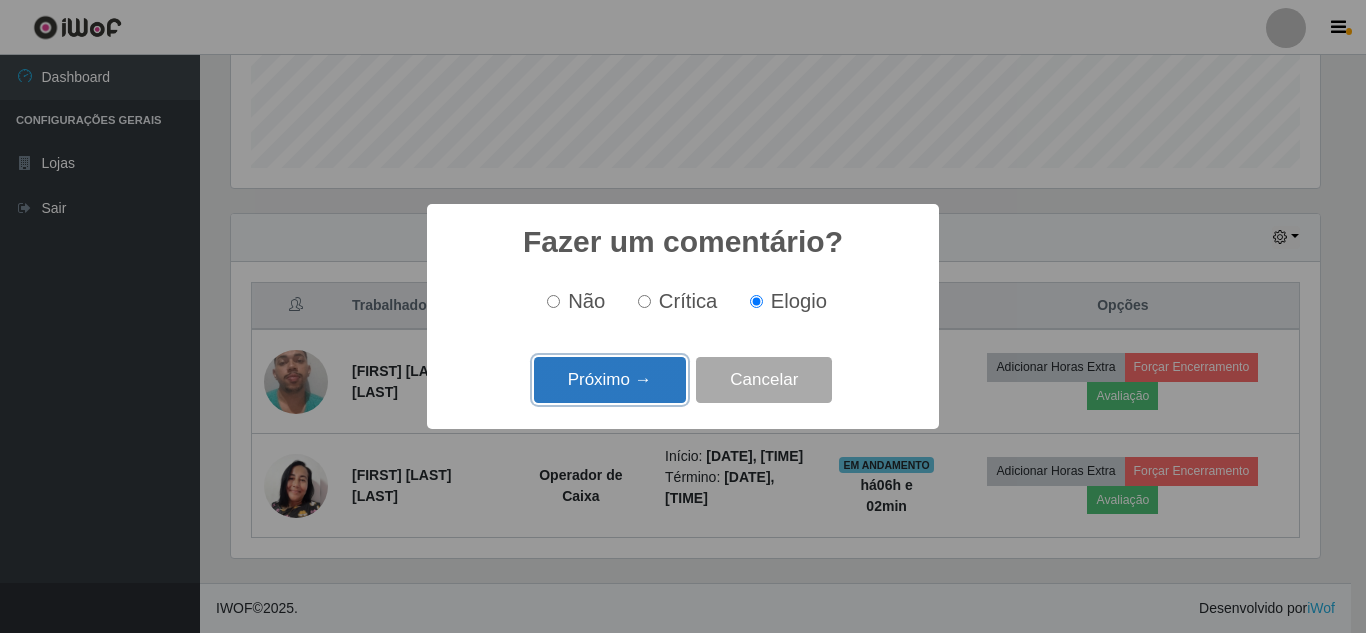 click on "Próximo →" at bounding box center [610, 380] 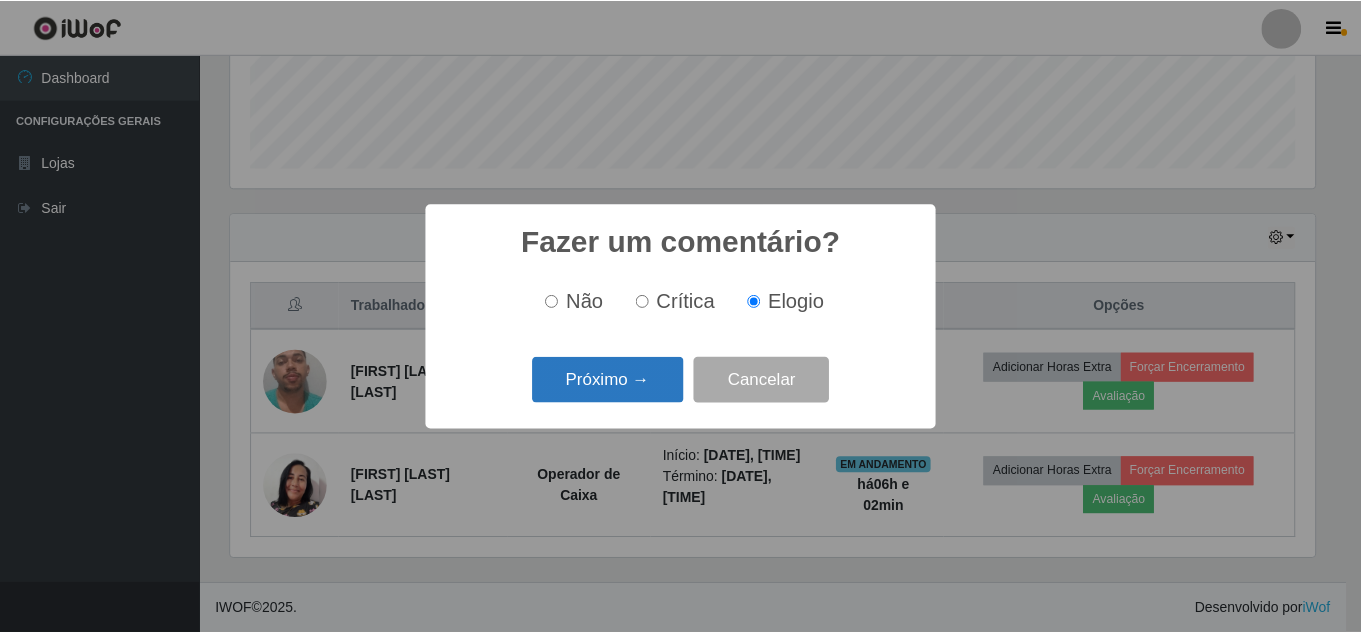 scroll, scrollTop: 999585, scrollLeft: 998911, axis: both 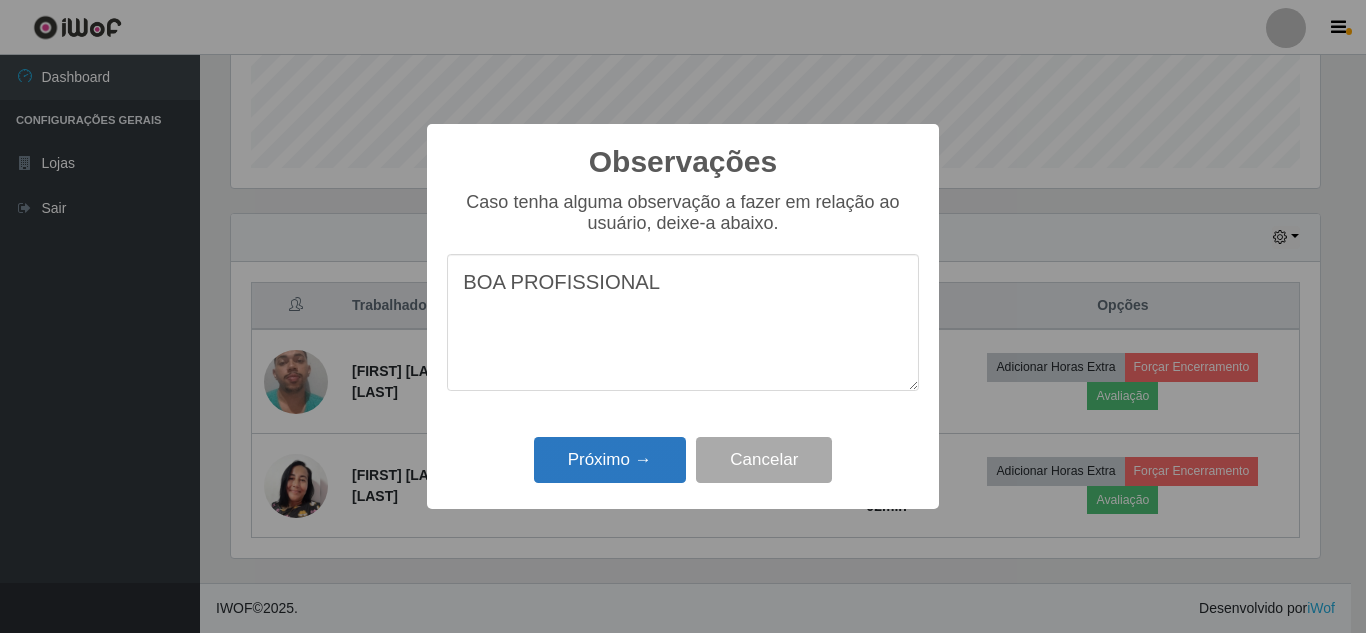 type on "BOA PROFISSIONAL" 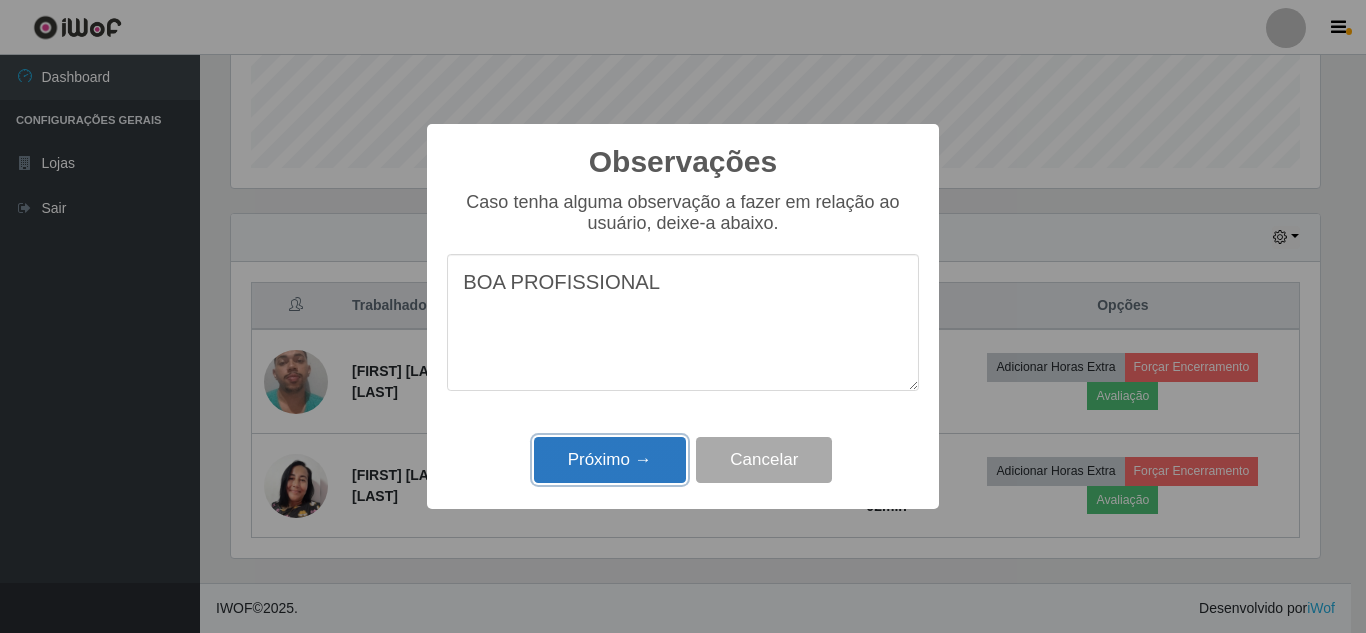 click on "Próximo →" at bounding box center (610, 460) 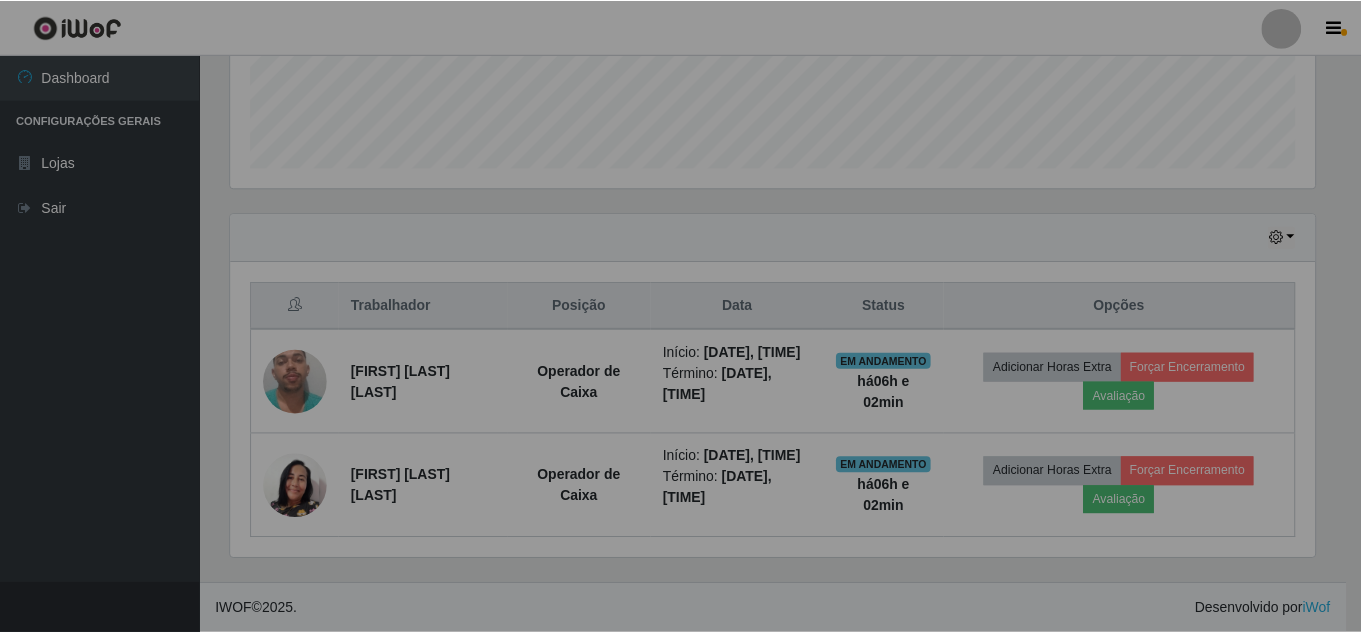 scroll, scrollTop: 999585, scrollLeft: 998901, axis: both 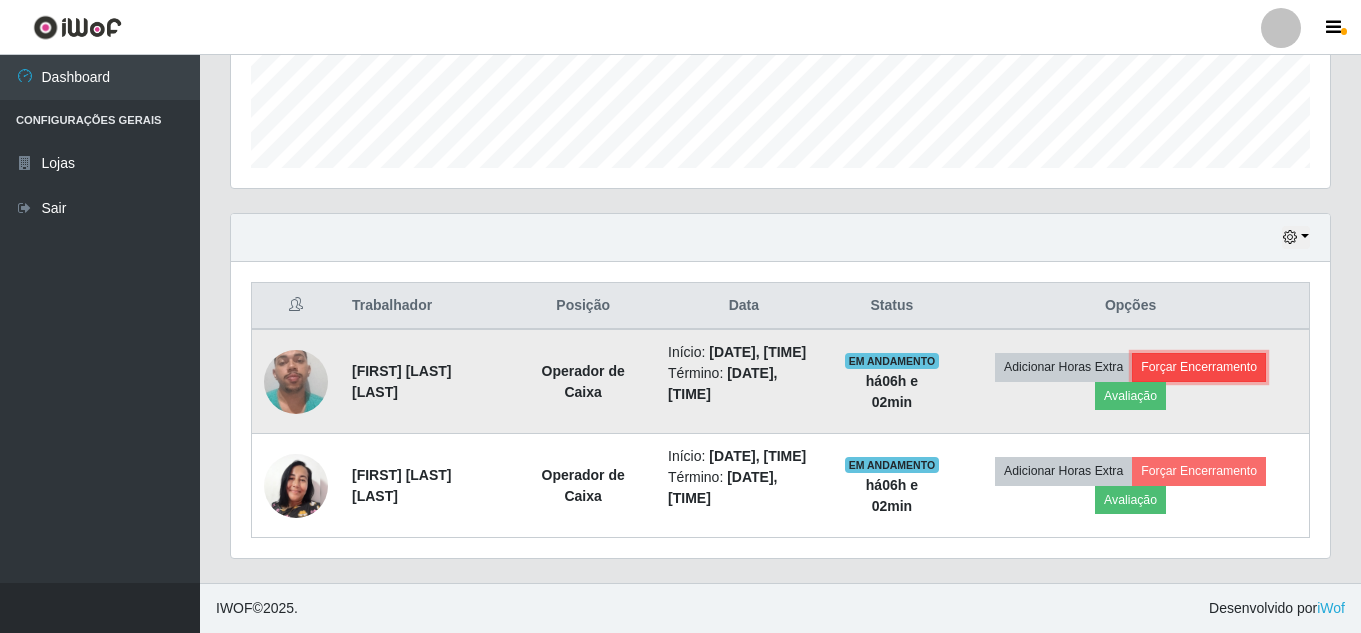 click on "Forçar Encerramento" at bounding box center [1199, 367] 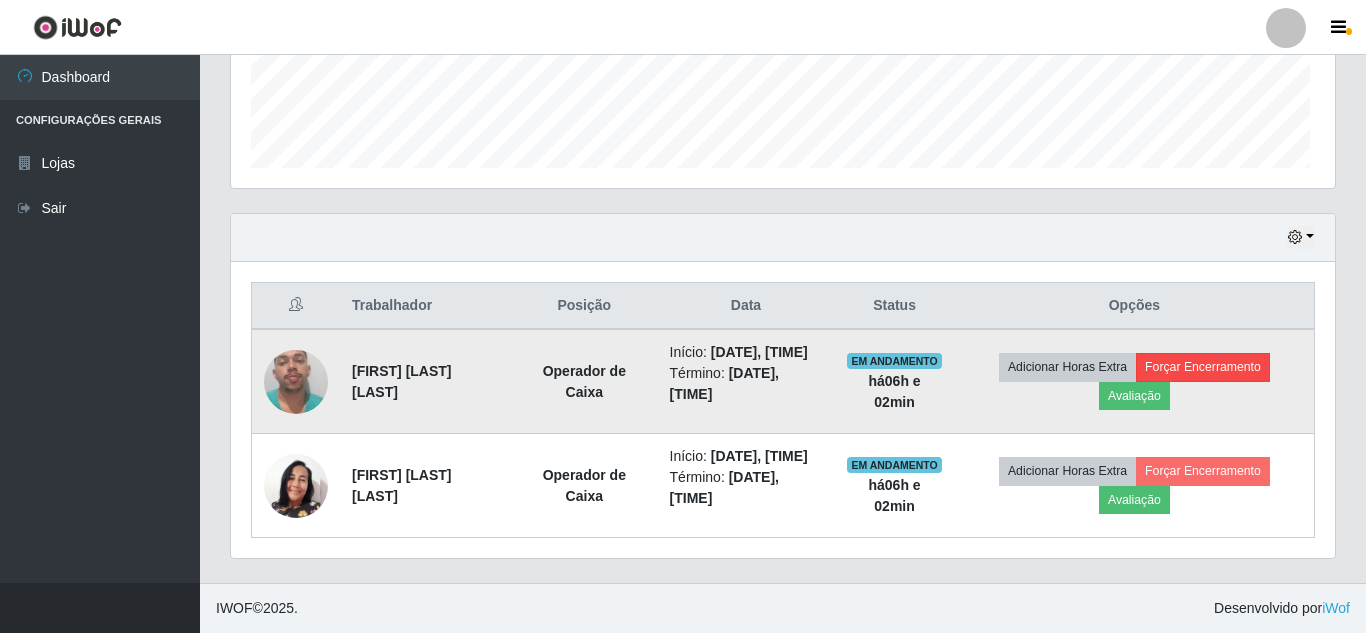 scroll, scrollTop: 999585, scrollLeft: 998911, axis: both 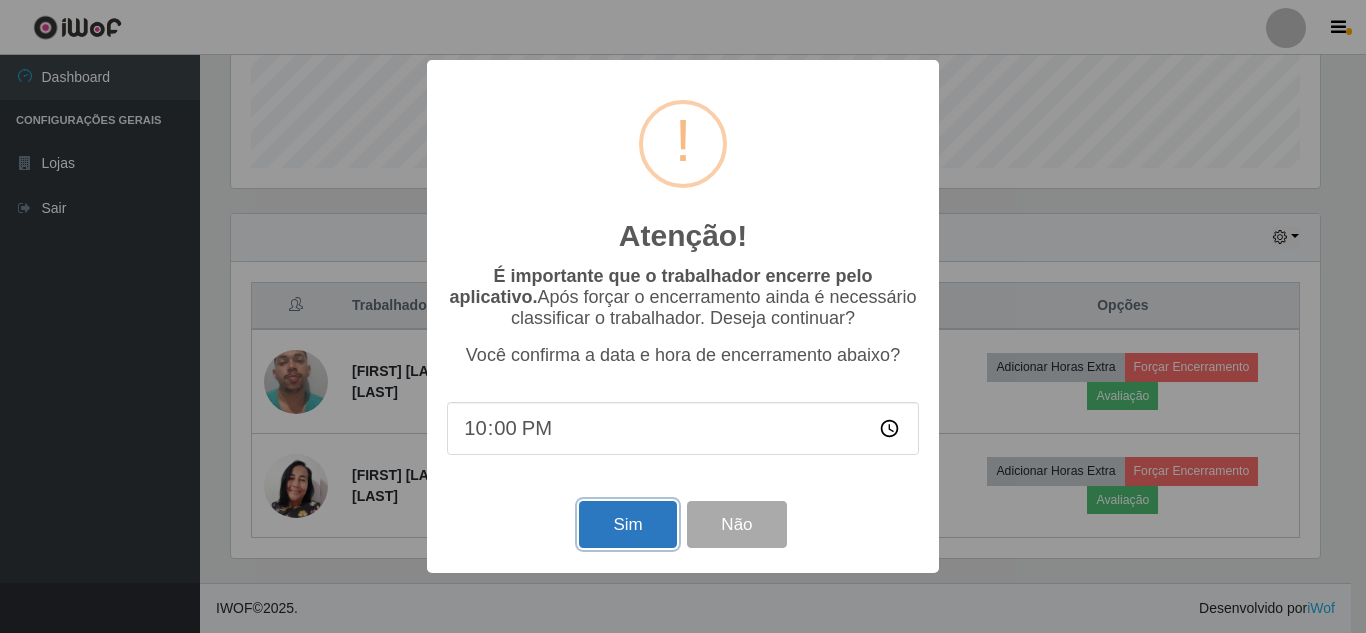 click on "Sim" at bounding box center (627, 524) 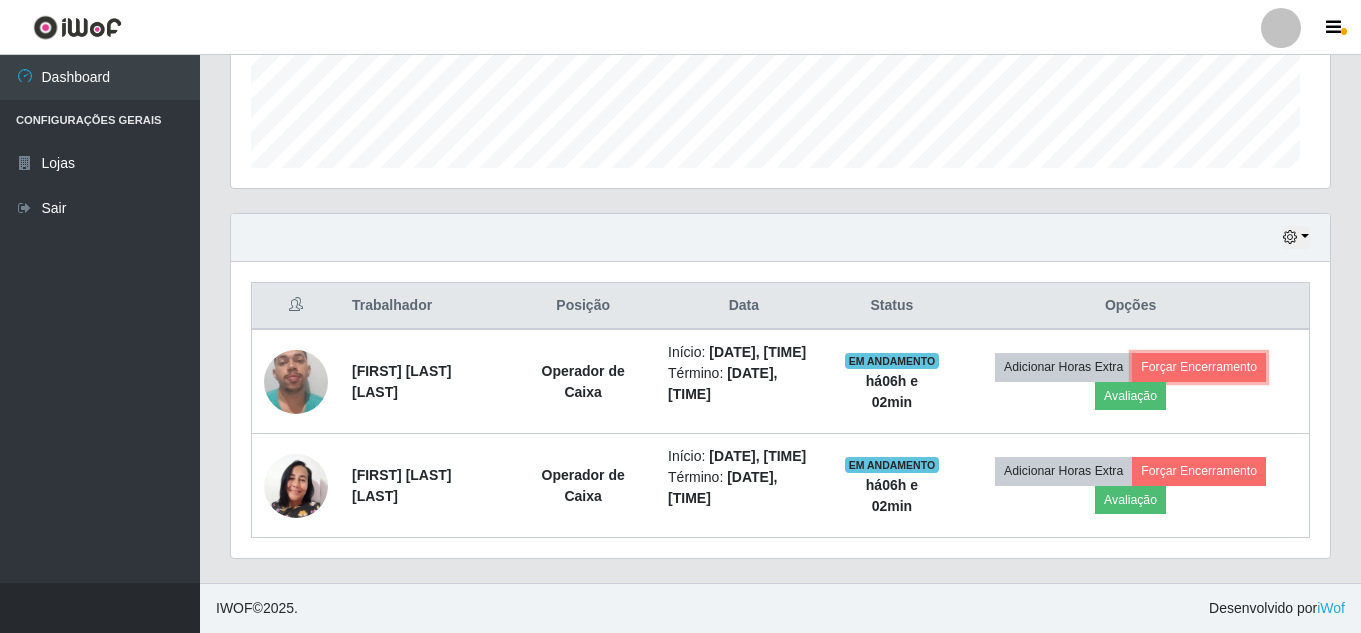 scroll, scrollTop: 999585, scrollLeft: 998901, axis: both 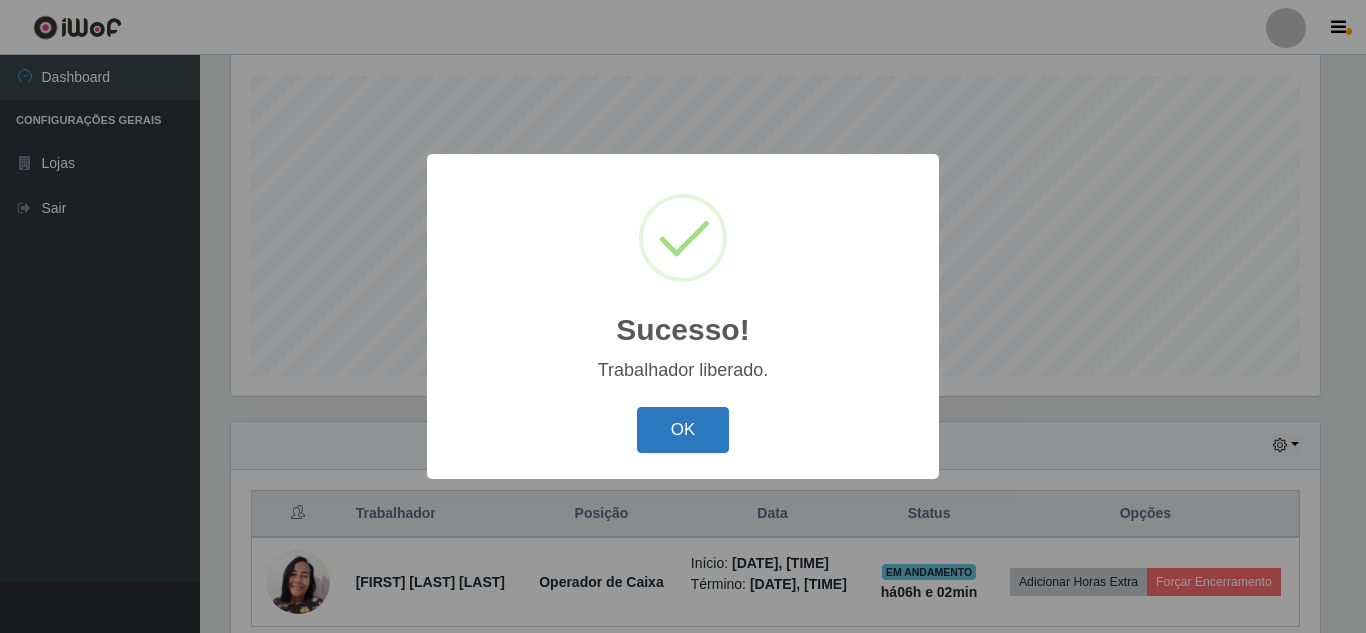 click on "OK" at bounding box center (683, 430) 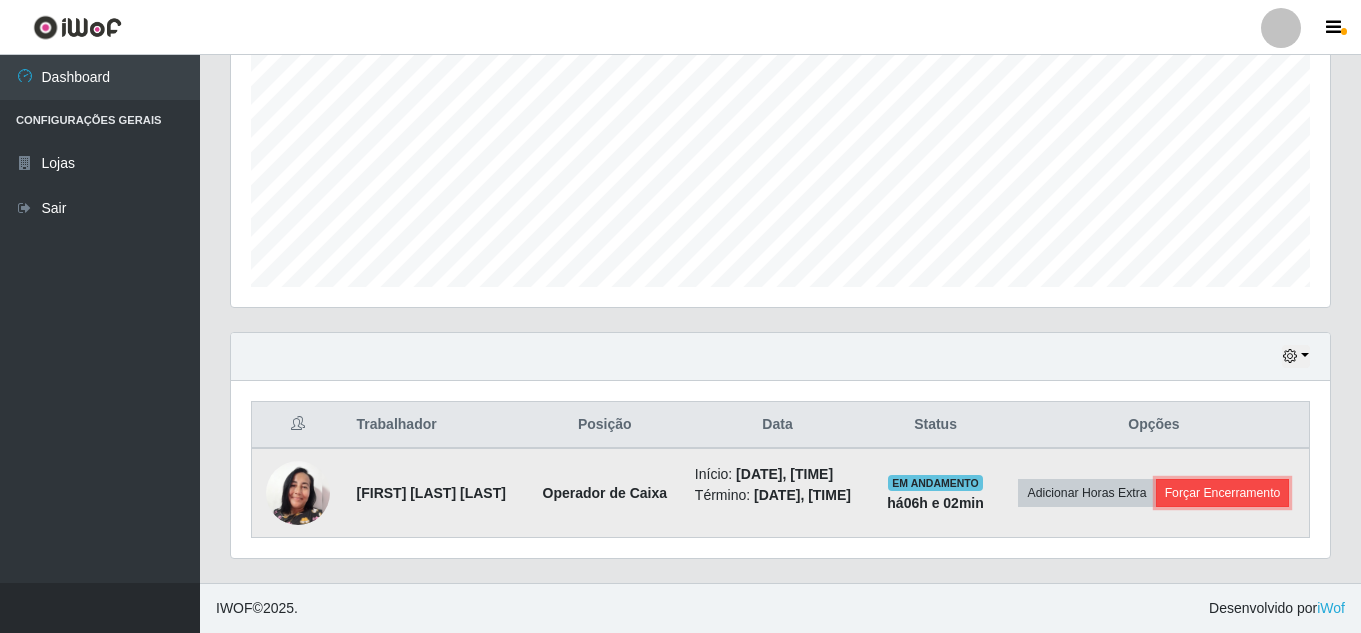 click on "Forçar Encerramento" at bounding box center [1223, 493] 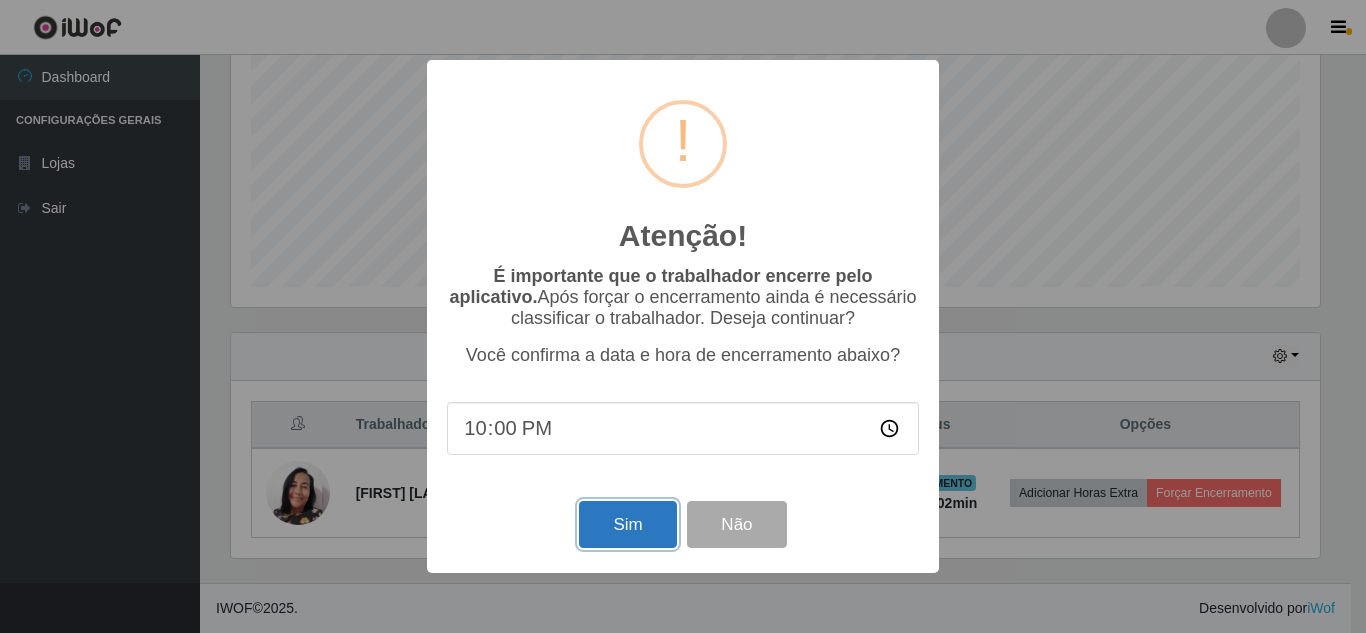 click on "Sim" at bounding box center (627, 524) 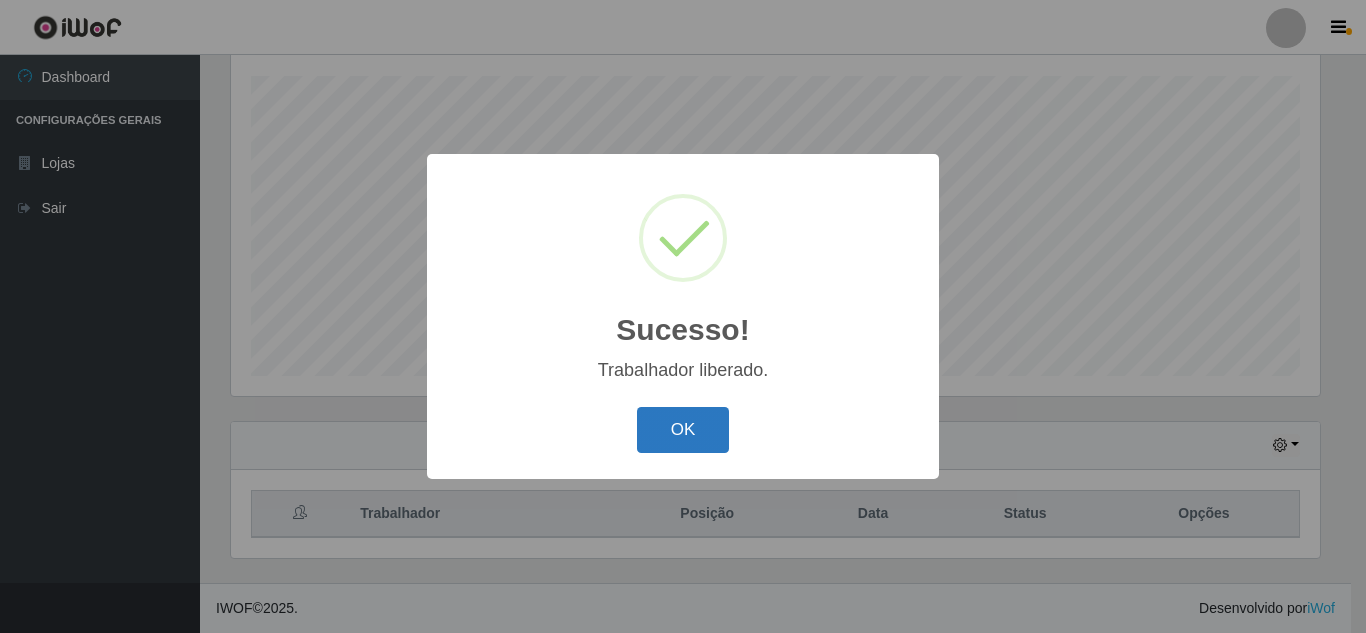 click on "OK" at bounding box center (683, 430) 